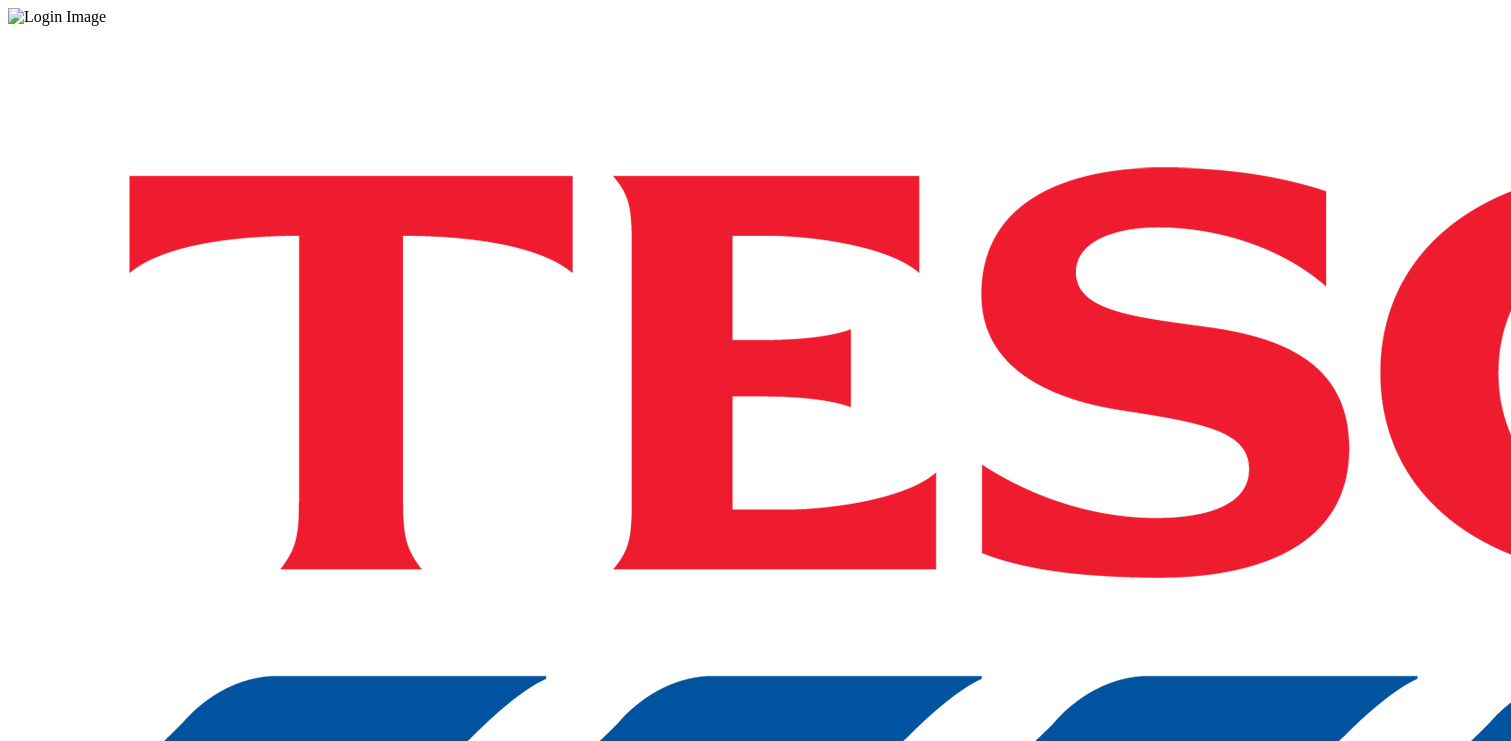 scroll, scrollTop: 0, scrollLeft: 0, axis: both 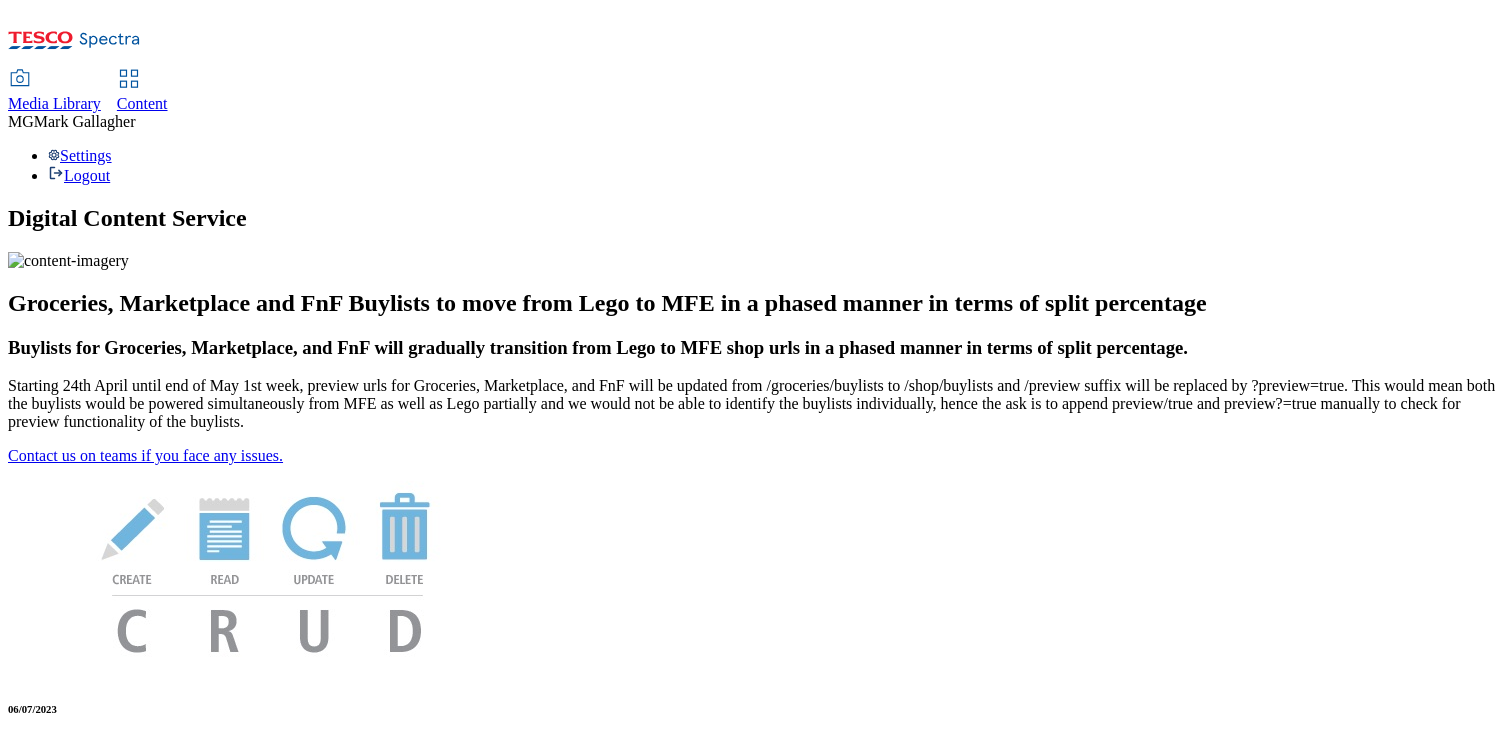 click on "Content" at bounding box center (142, 103) 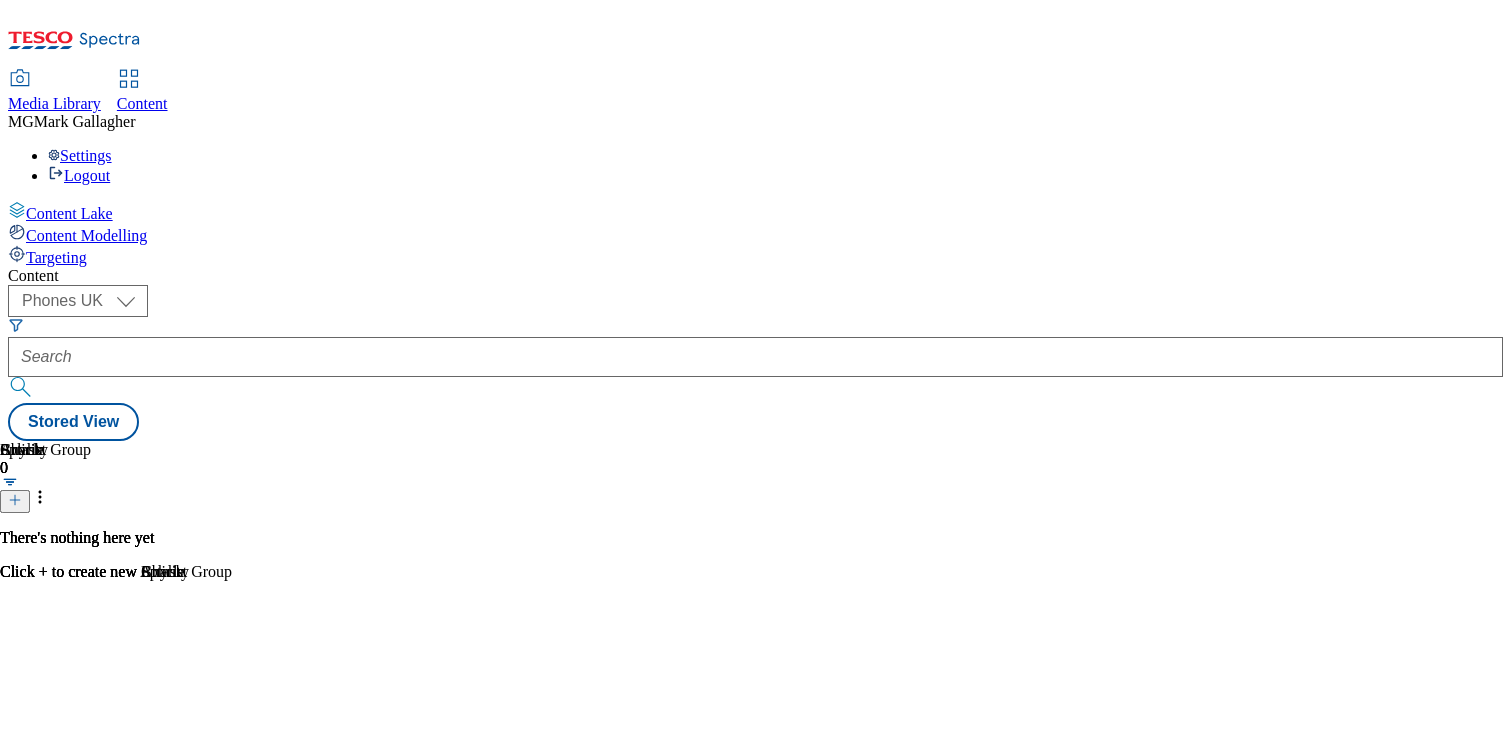 click on "Splash 0 There's nothing here yet Click + to create new Splash" at bounding box center (755, 441) 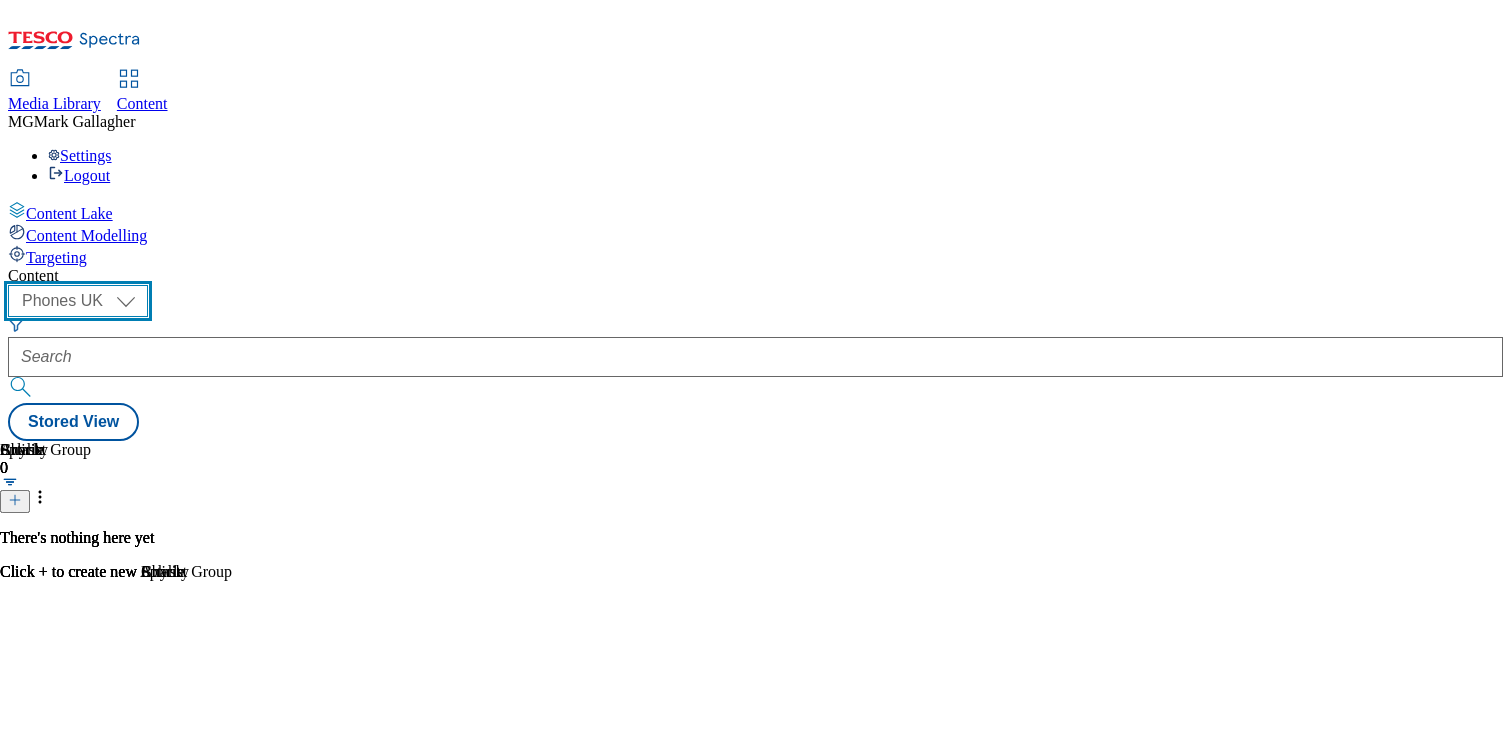 click on "Dotcom CZ Dotcom SK ghs-roi ghs-uk Phones UK" at bounding box center (78, 301) 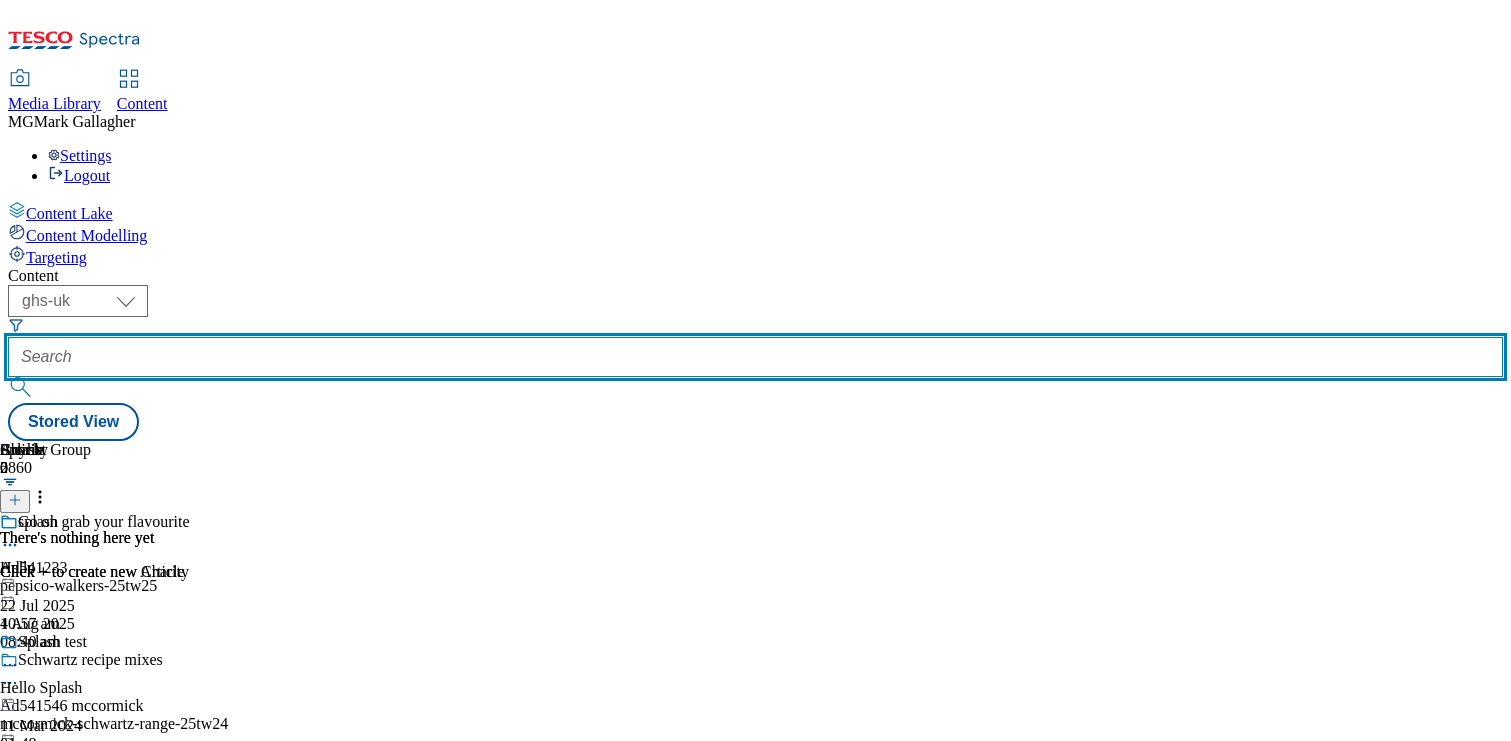 click at bounding box center [755, 357] 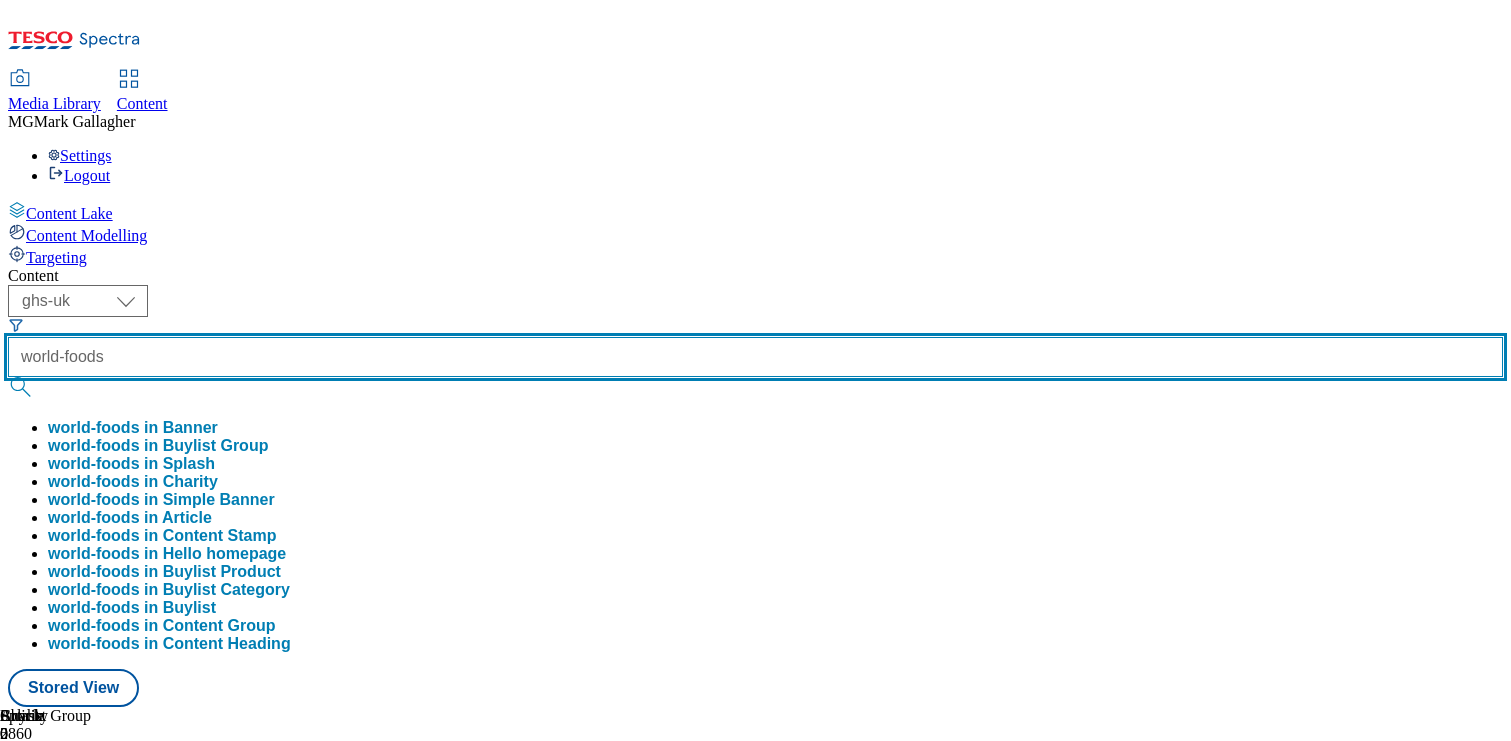 type on "world-foods" 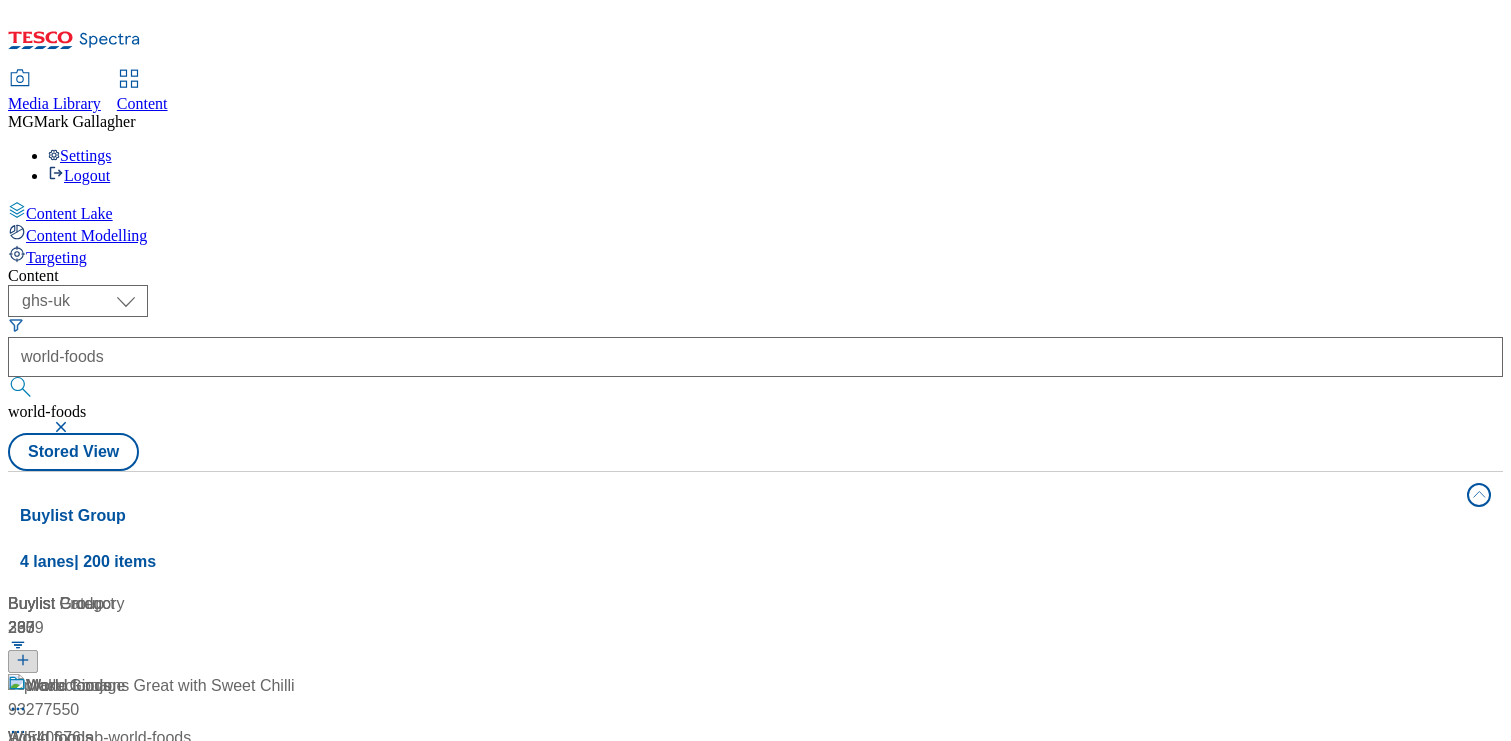 click on "Content" at bounding box center (755, 276) 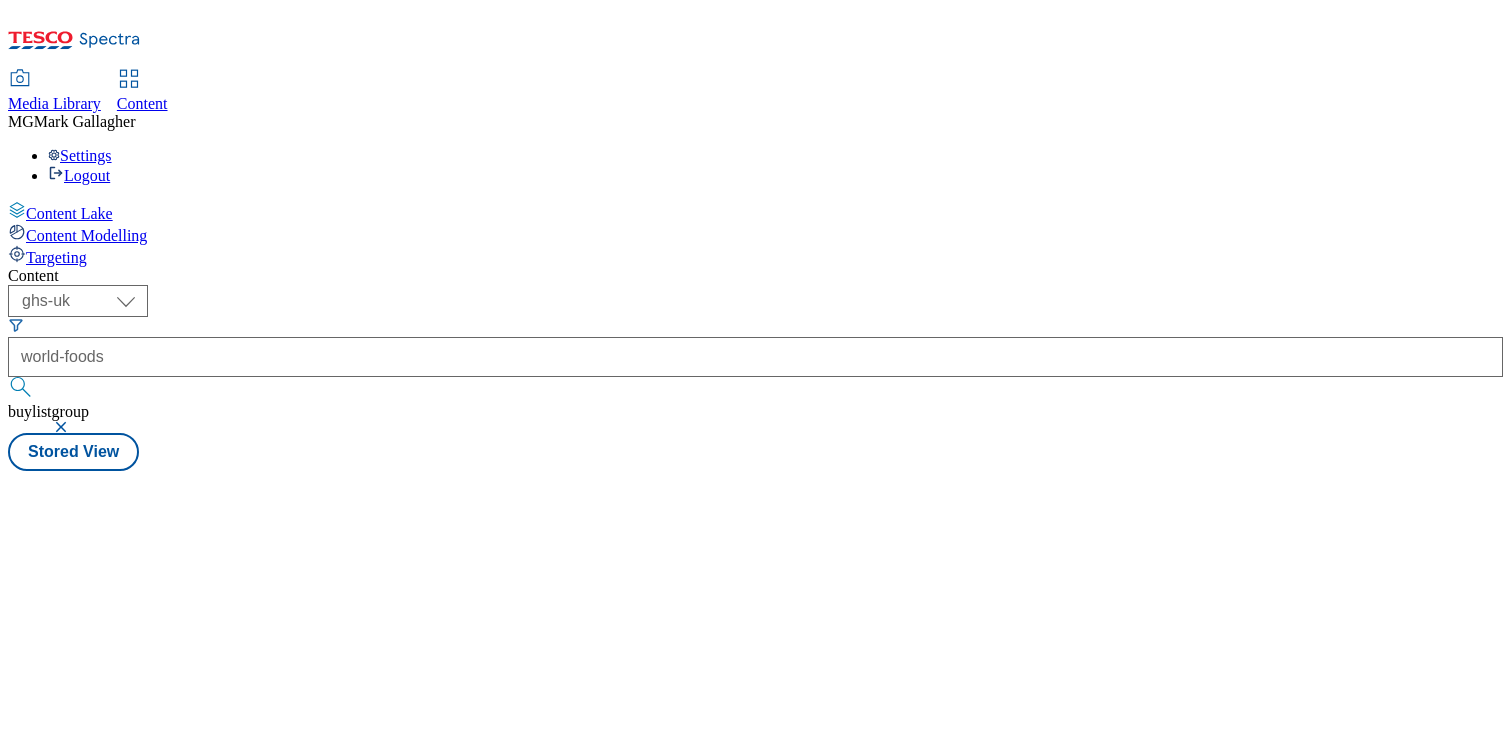 type 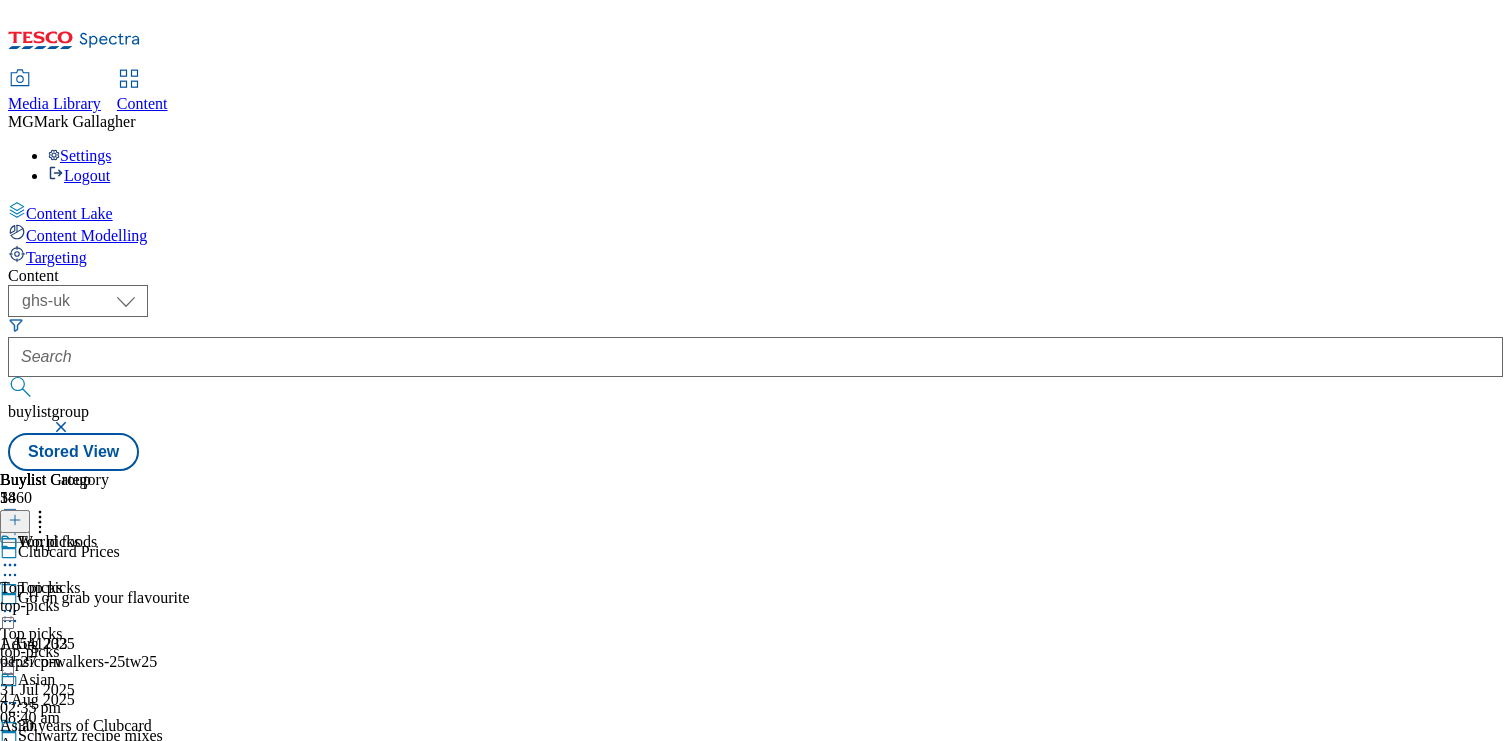 click 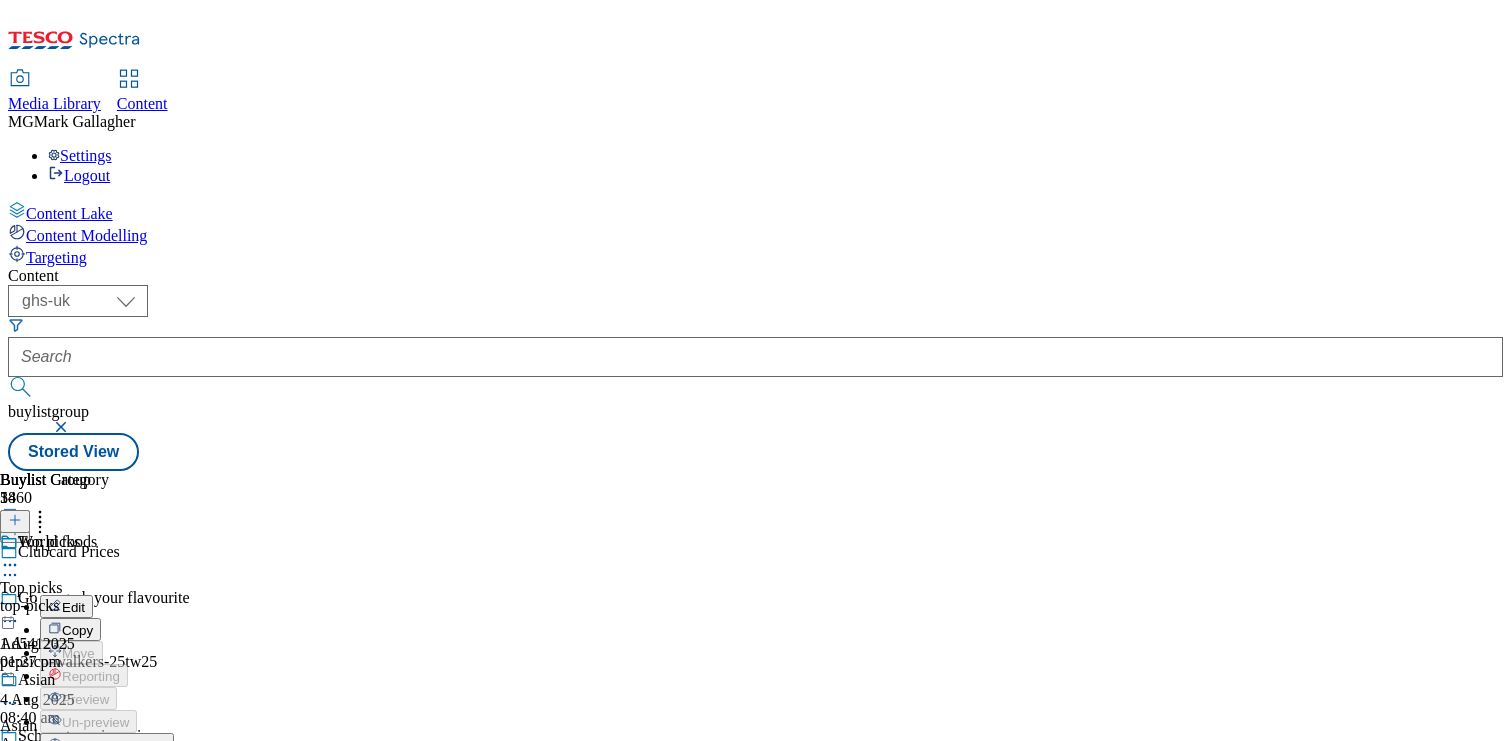 click on "Un-publish" at bounding box center (94, 791) 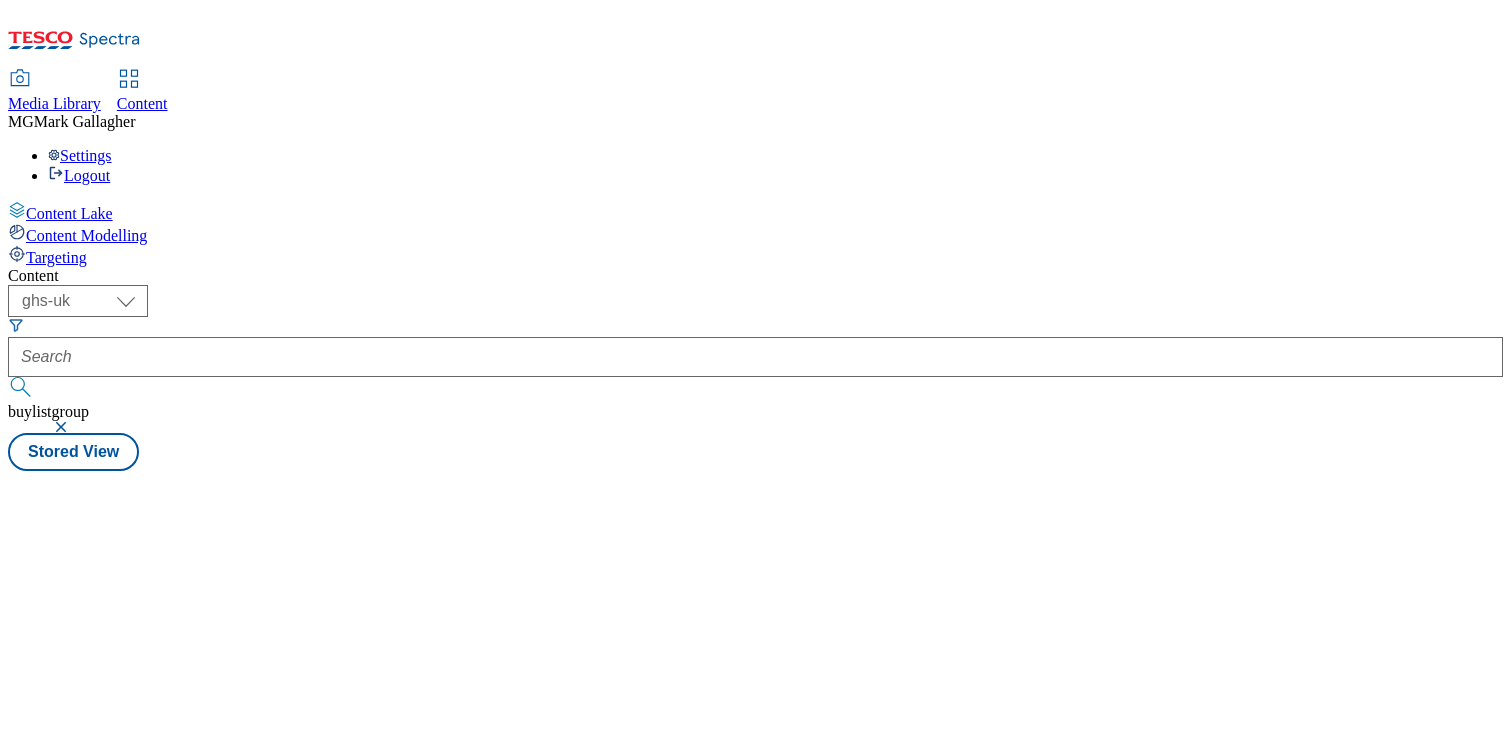 select on "ghs-uk" 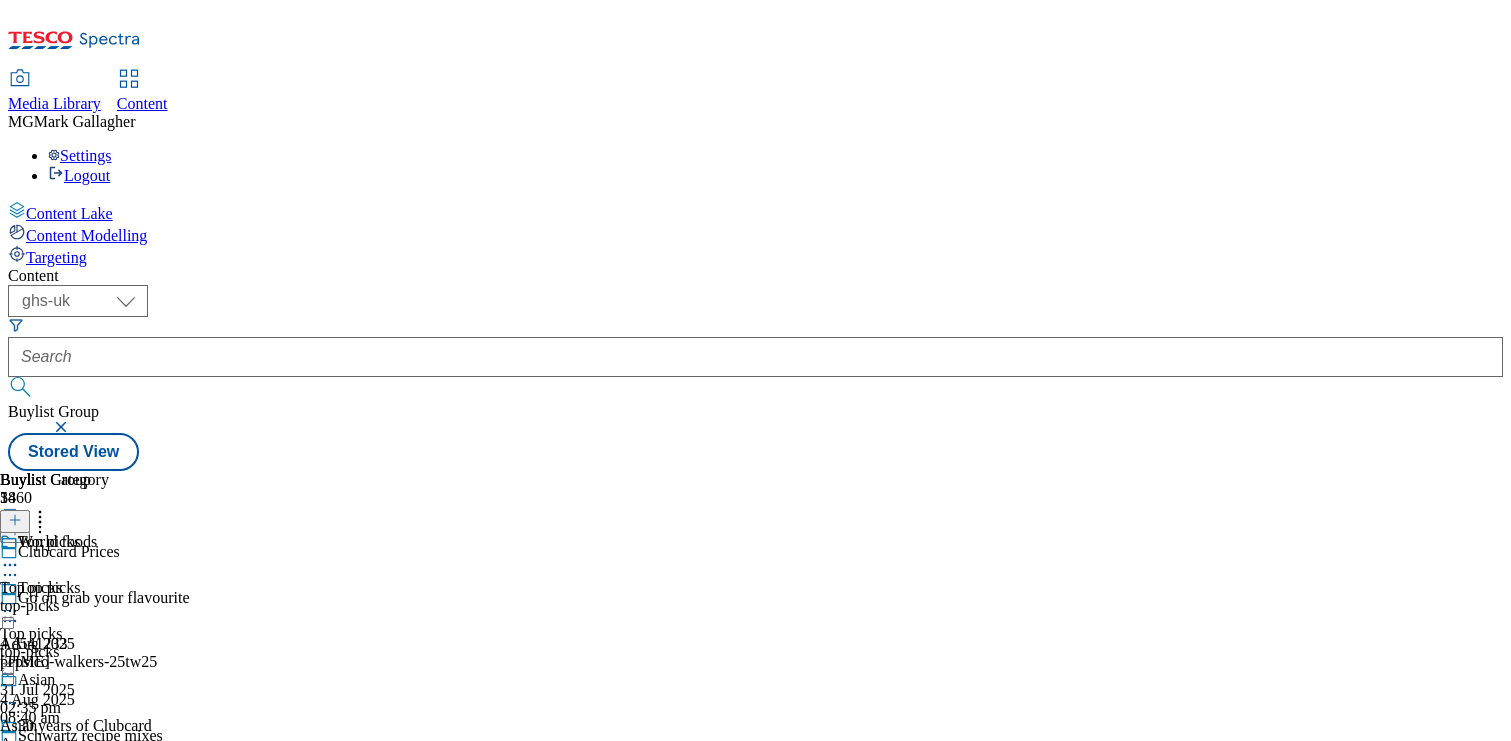 click 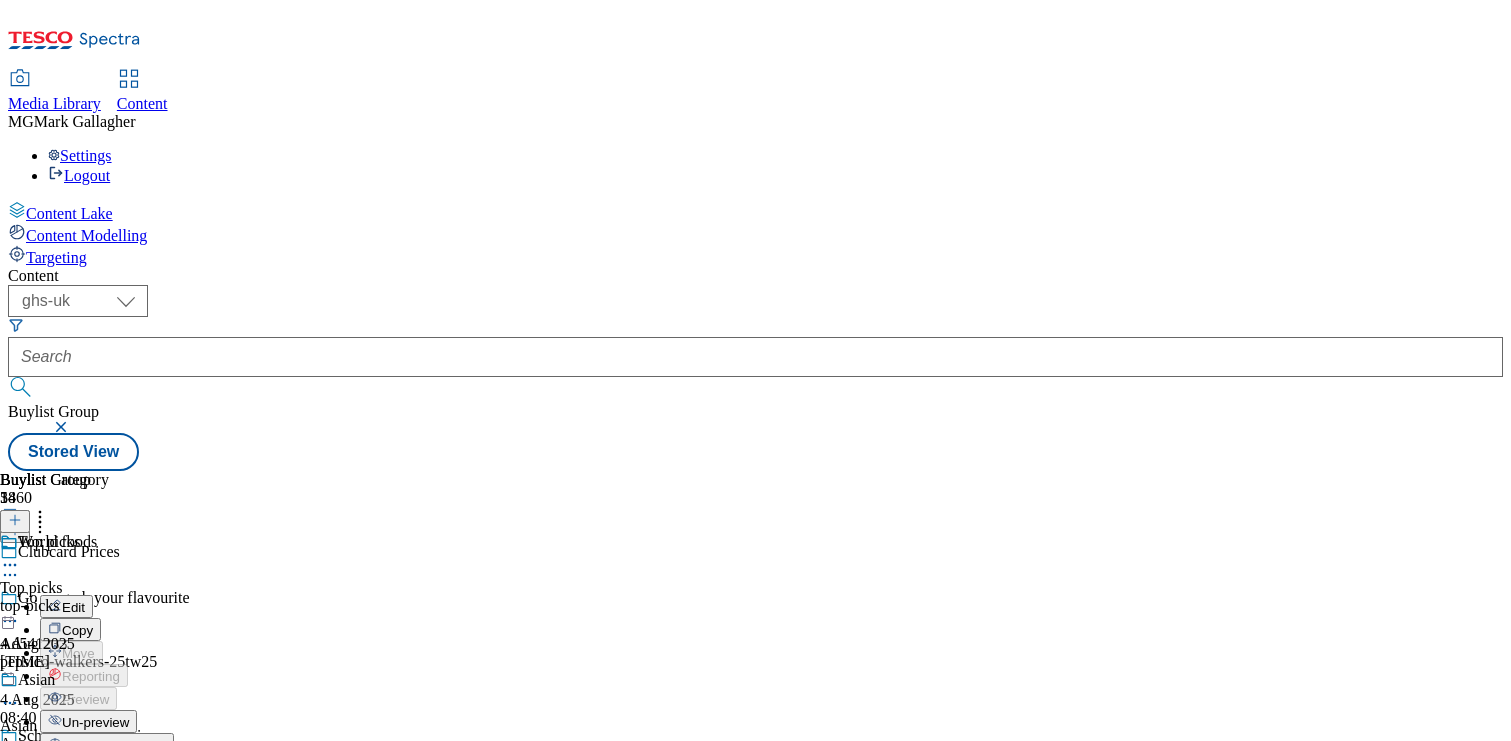 click on "Un-preview" at bounding box center [95, 722] 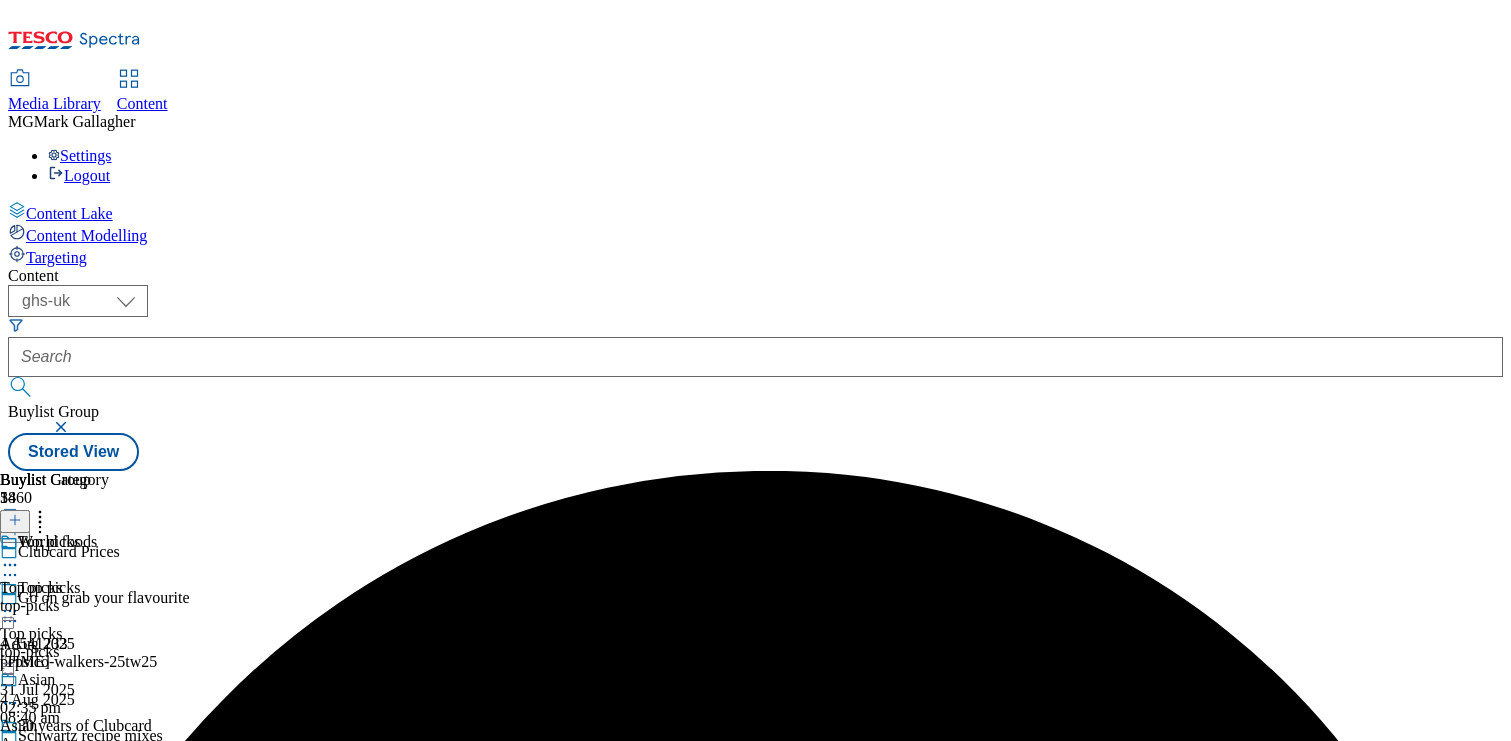 click on "Go on grab your flavourite Ad541233 pepsico-walkers-25tw25 4 Aug 2025 08:40 am" at bounding box center (171, 658) 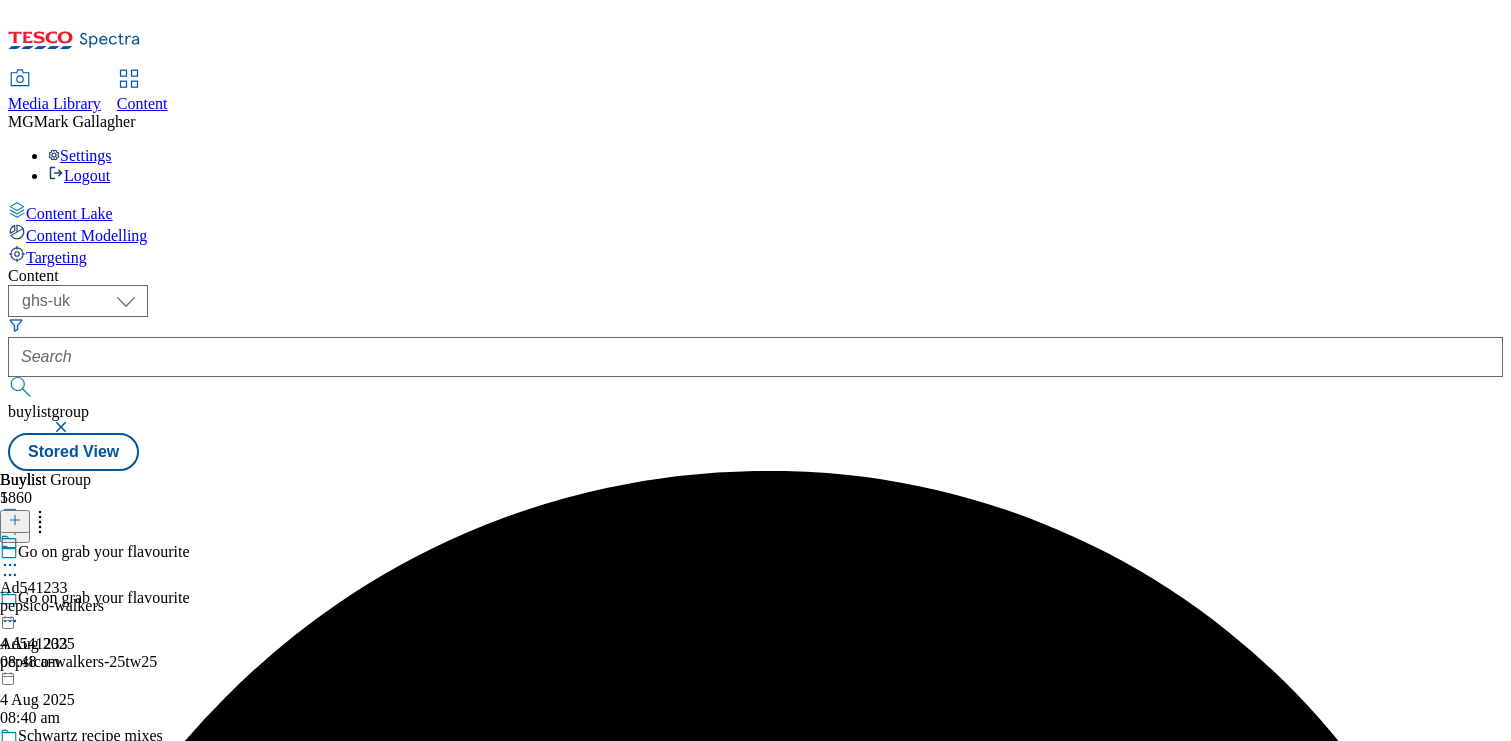 click on "Content" at bounding box center [142, 104] 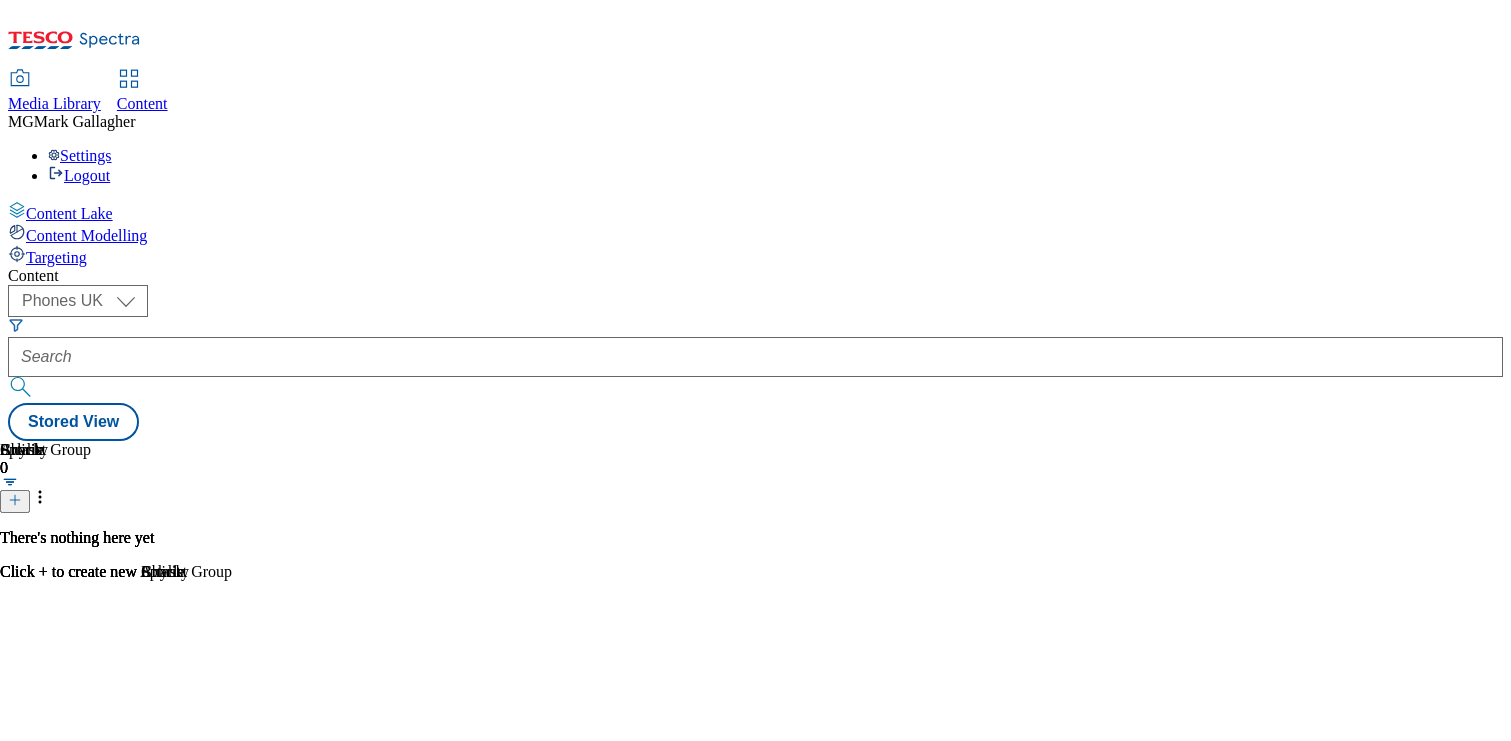 click at bounding box center [755, 357] 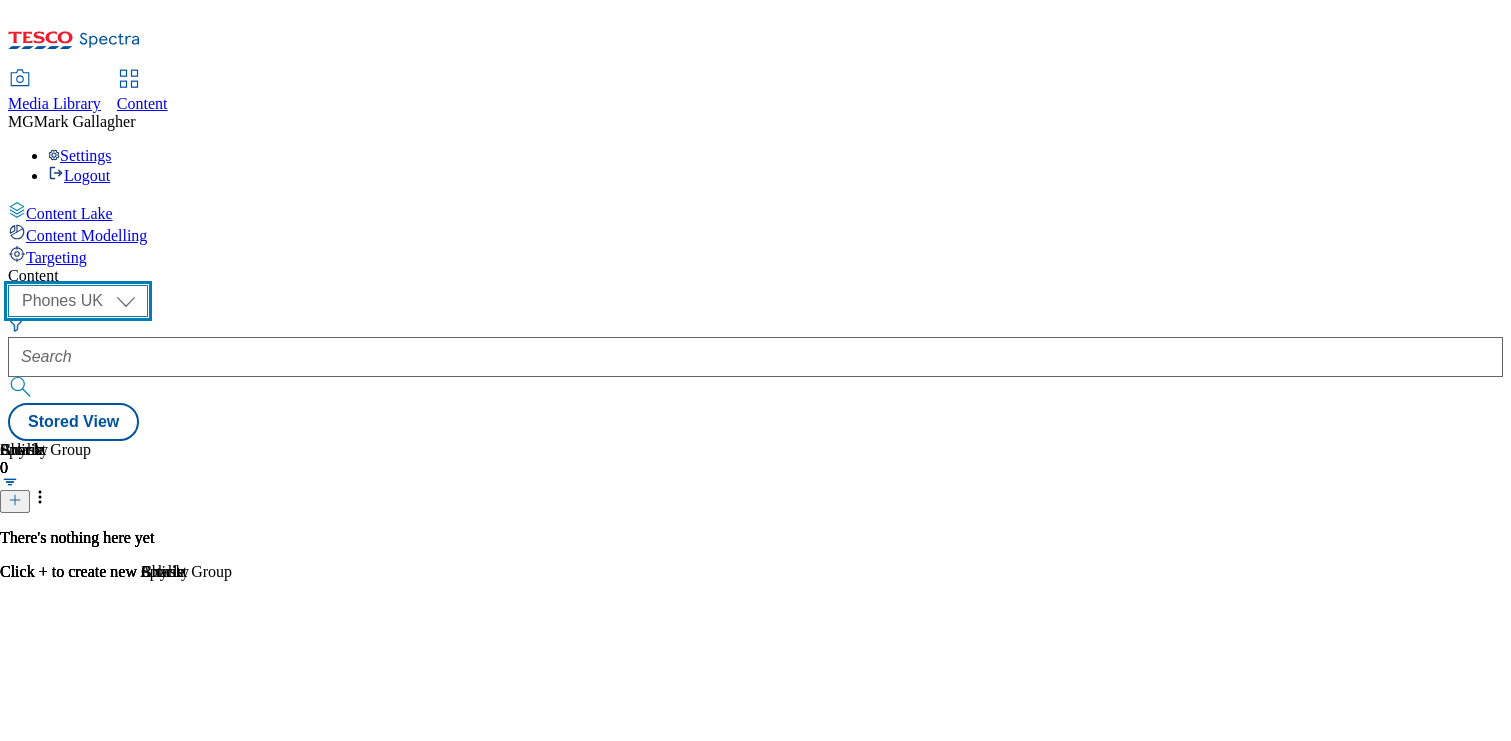 click on "Dotcom CZ Dotcom SK ghs-roi ghs-uk Phones UK" at bounding box center (78, 301) 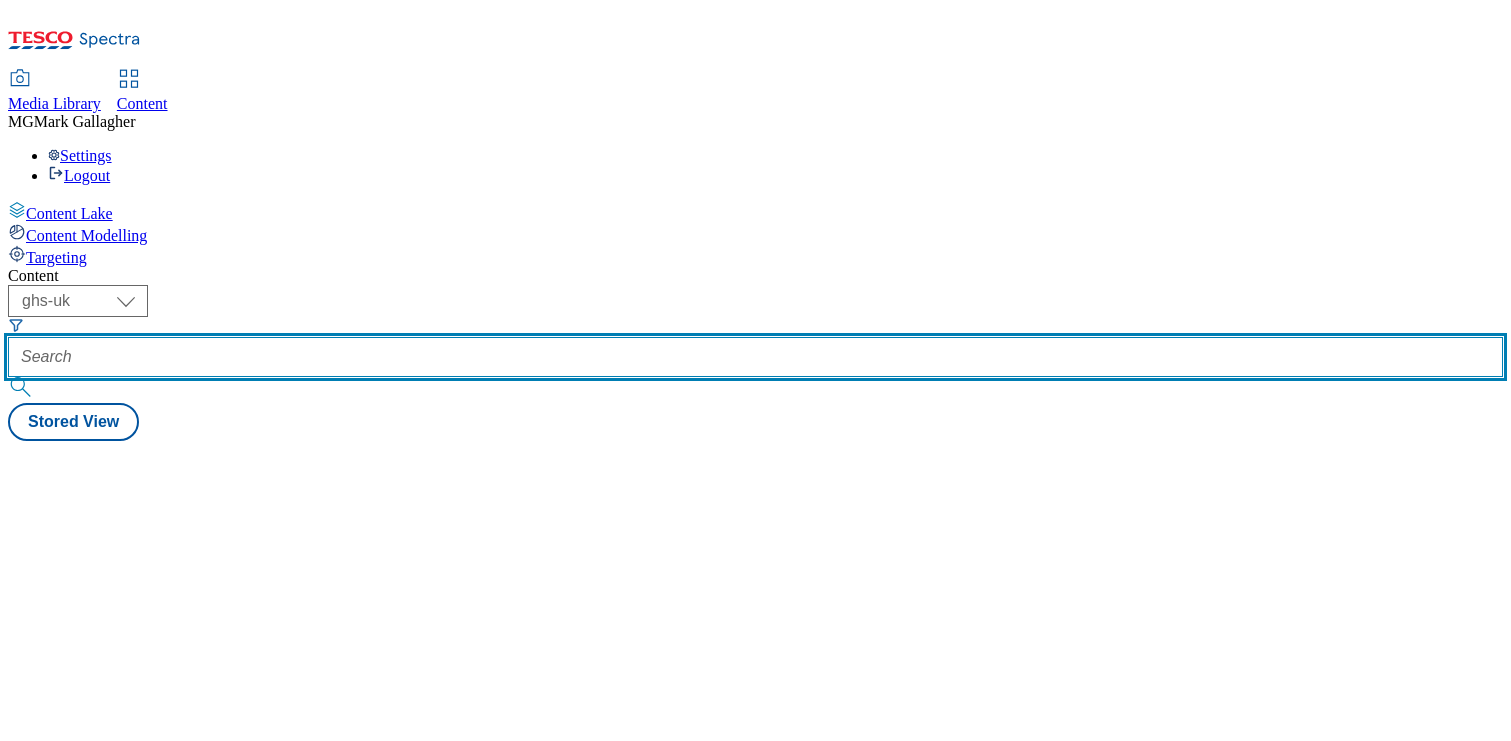 click at bounding box center [755, 357] 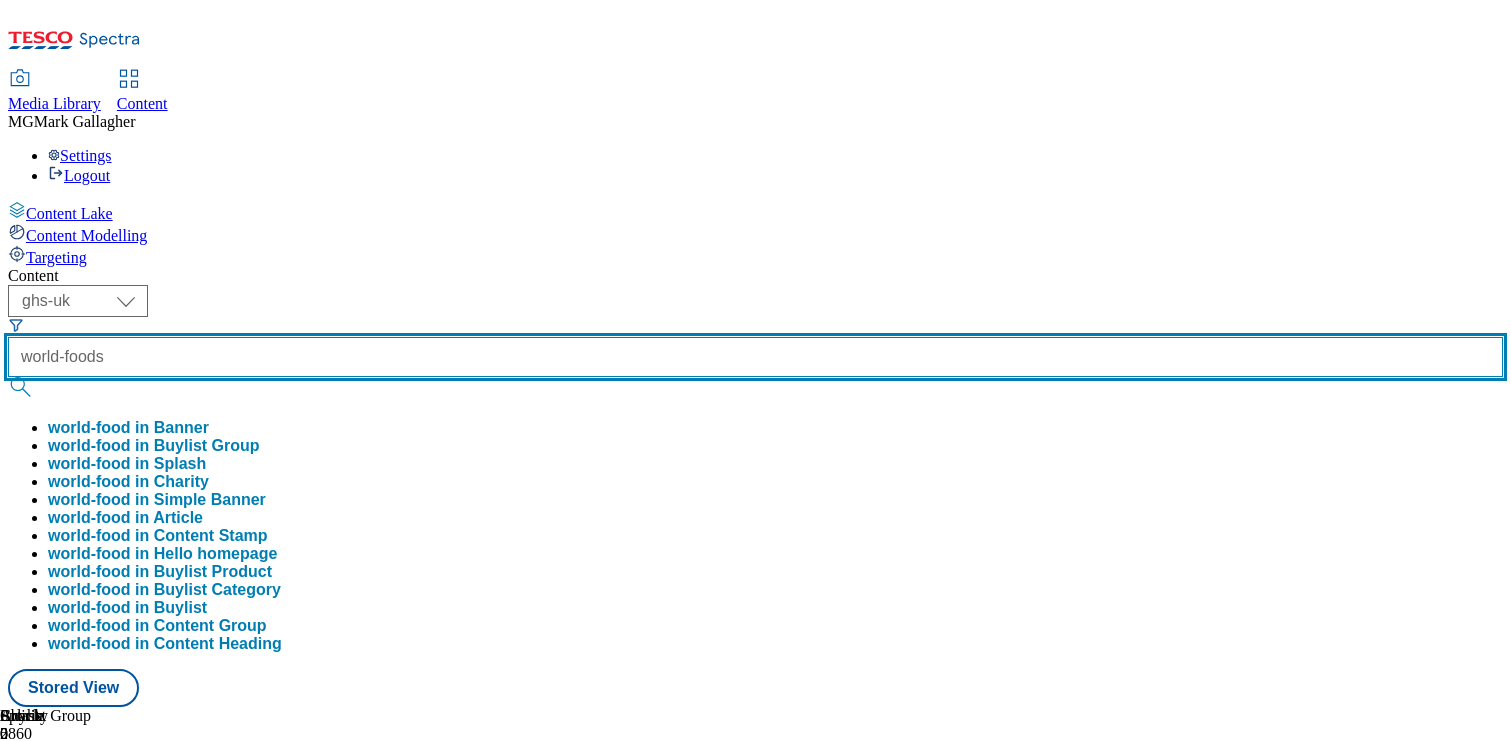 type on "world-foods" 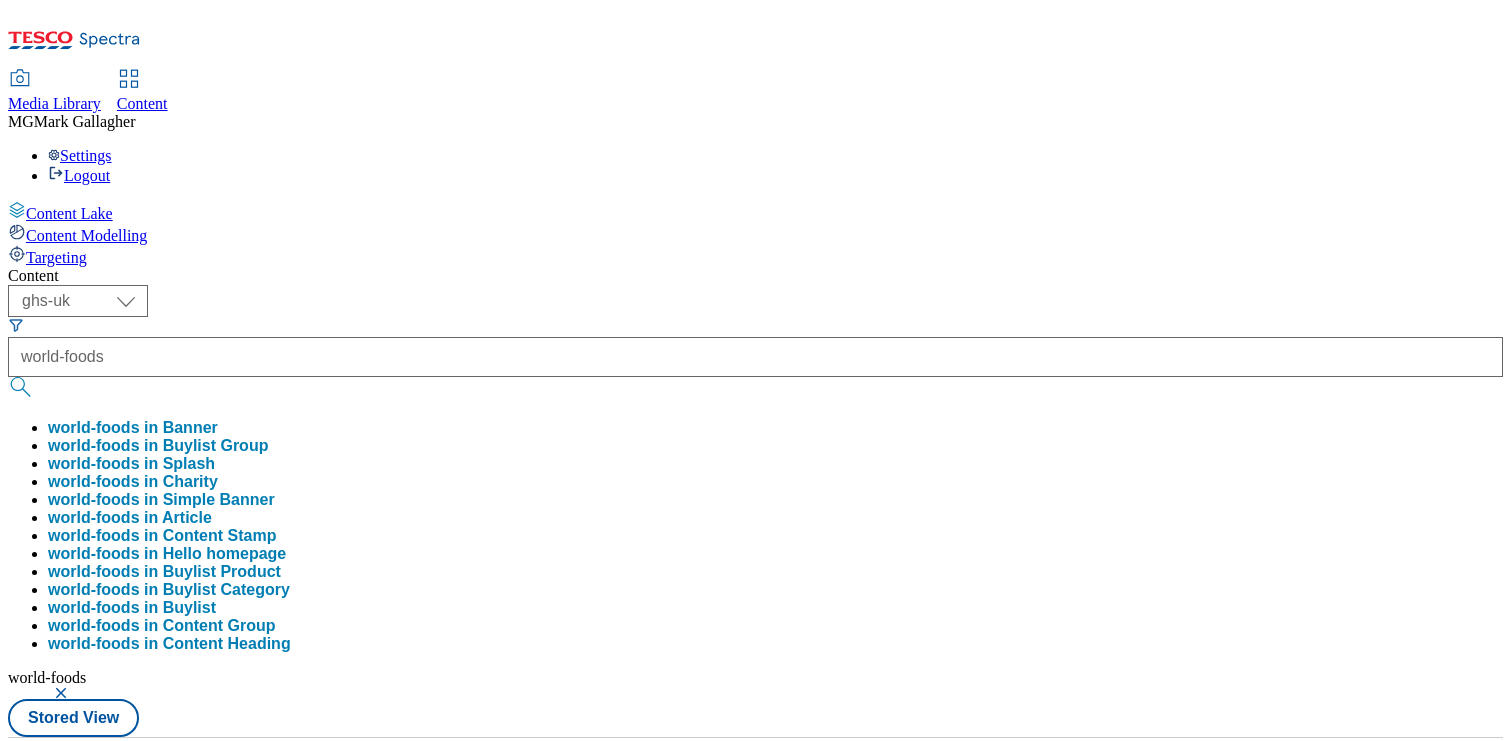 click on "Content   ( optional ) Dotcom CZ Dotcom SK ghs-roi ghs-uk Phones UK ghs-uk world-foods world-foods in   Banner world-foods in   Buylist Group world-foods in   Splash world-foods in   Charity world-foods in   Simple Banner world-foods in   Article world-foods in   Content Stamp world-foods in   Hello homepage world-foods in   Buylist Product world-foods in   Buylist Category world-foods in   Buylist world-foods in   Content Group world-foods in   Content Heading world-foods Stored View Buylist Group 4 lanes  |   200 items Buylist Group 235 Make Goujons Great with Sweet Chilli Ad540676 ab-world-foods / ab-world-foods-bluedragon-25tw22 [DAY] [MONTH] [YEAR] [TIME] Ryvita Snack It Thins are made for snacking Ad541372 ab-world-foods / ab-world-foods-ryvita-25tw22 [DAY] [MONTH] [YEAR] [TIME] Top it and Scoff it Ad539014 ab-world-foods / ab-world-foods-ryvita-24tw45 [DAY] [MONTH] [YEAR] [TIME] Taste World foods Ad541124 mars-food / mars-food-dolmio-25tw18 [DAY] [MONTH] [YEAR] [TIME] Cook up a mouth-watering Cook up a mouth-watering / [DAY] [MONTH] [YEAR]" at bounding box center (755, 938) 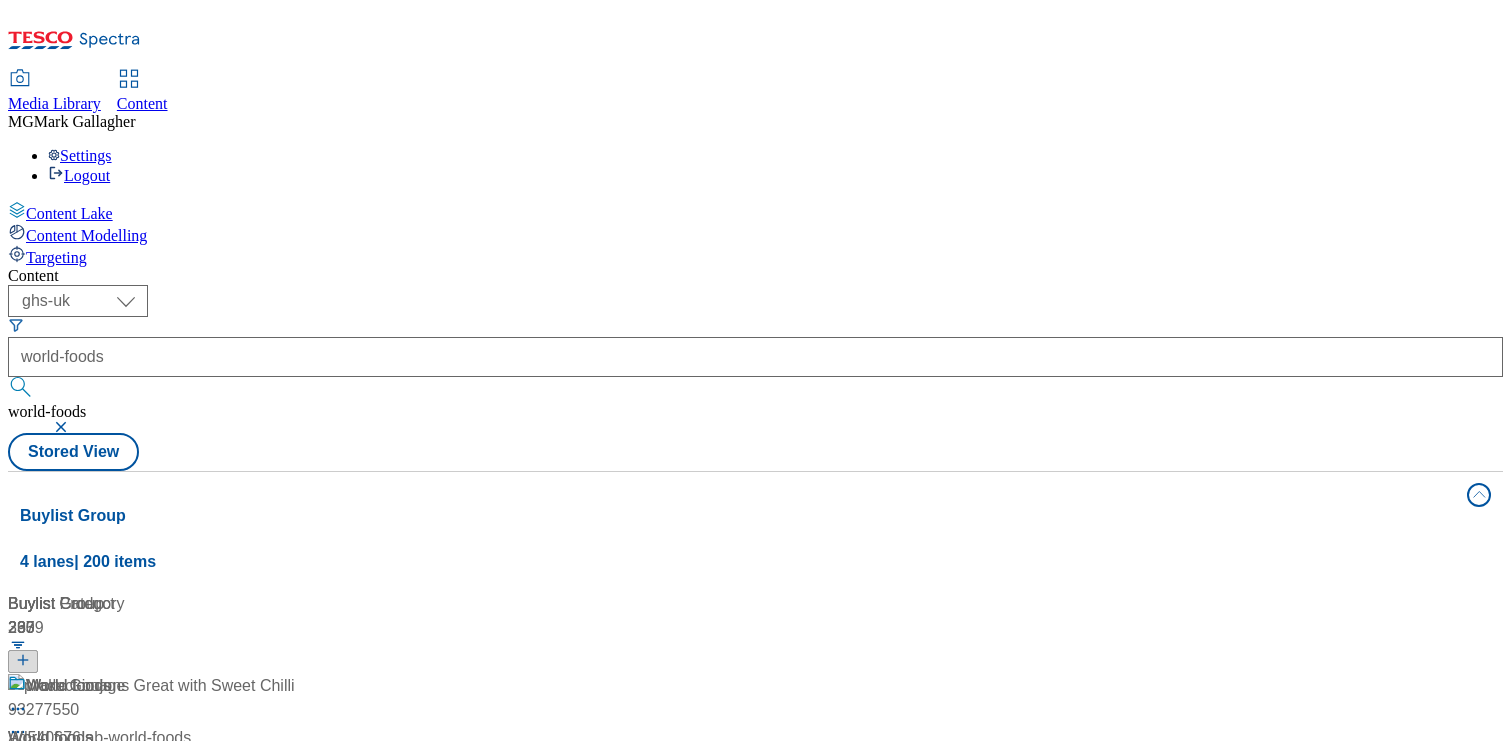 click on "World foods" at bounding box center [133, 700] 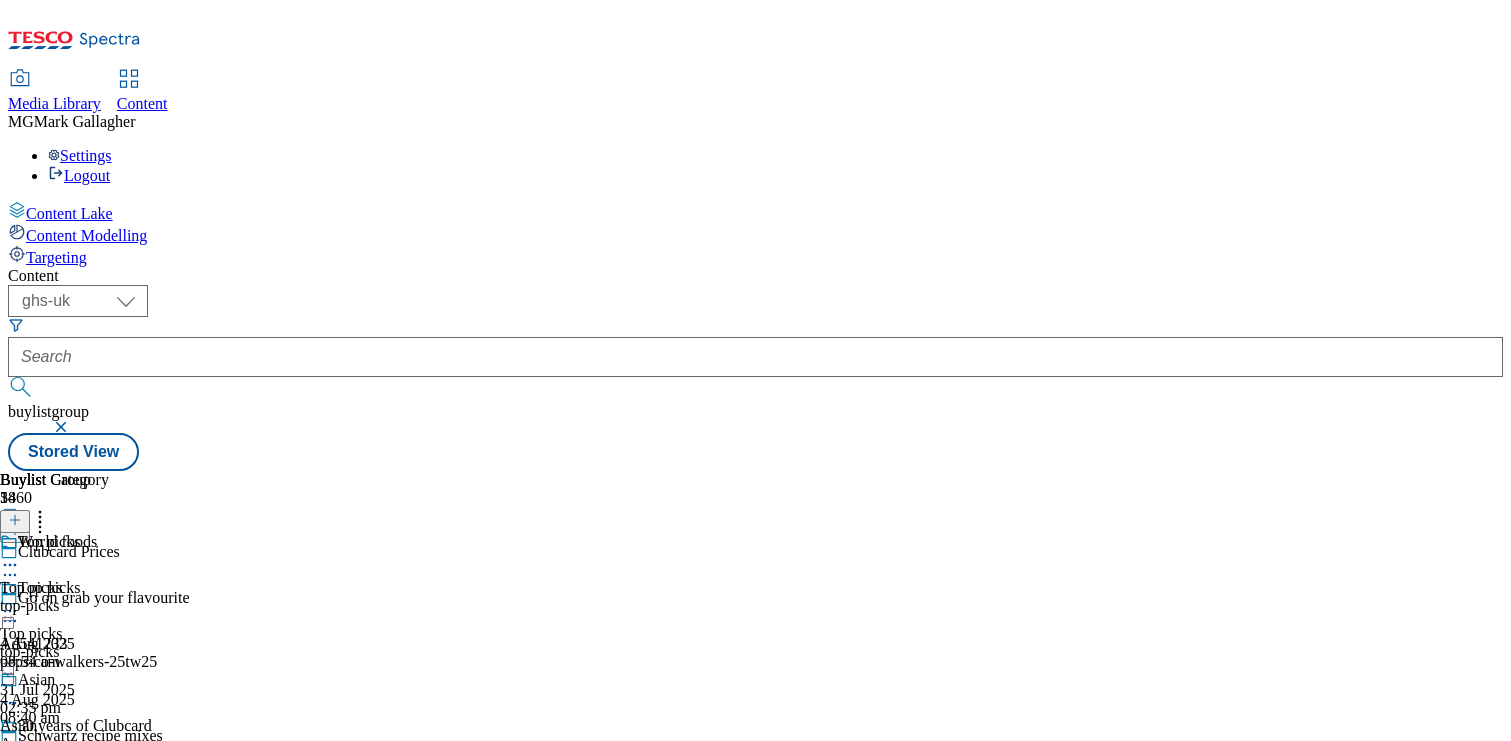 click 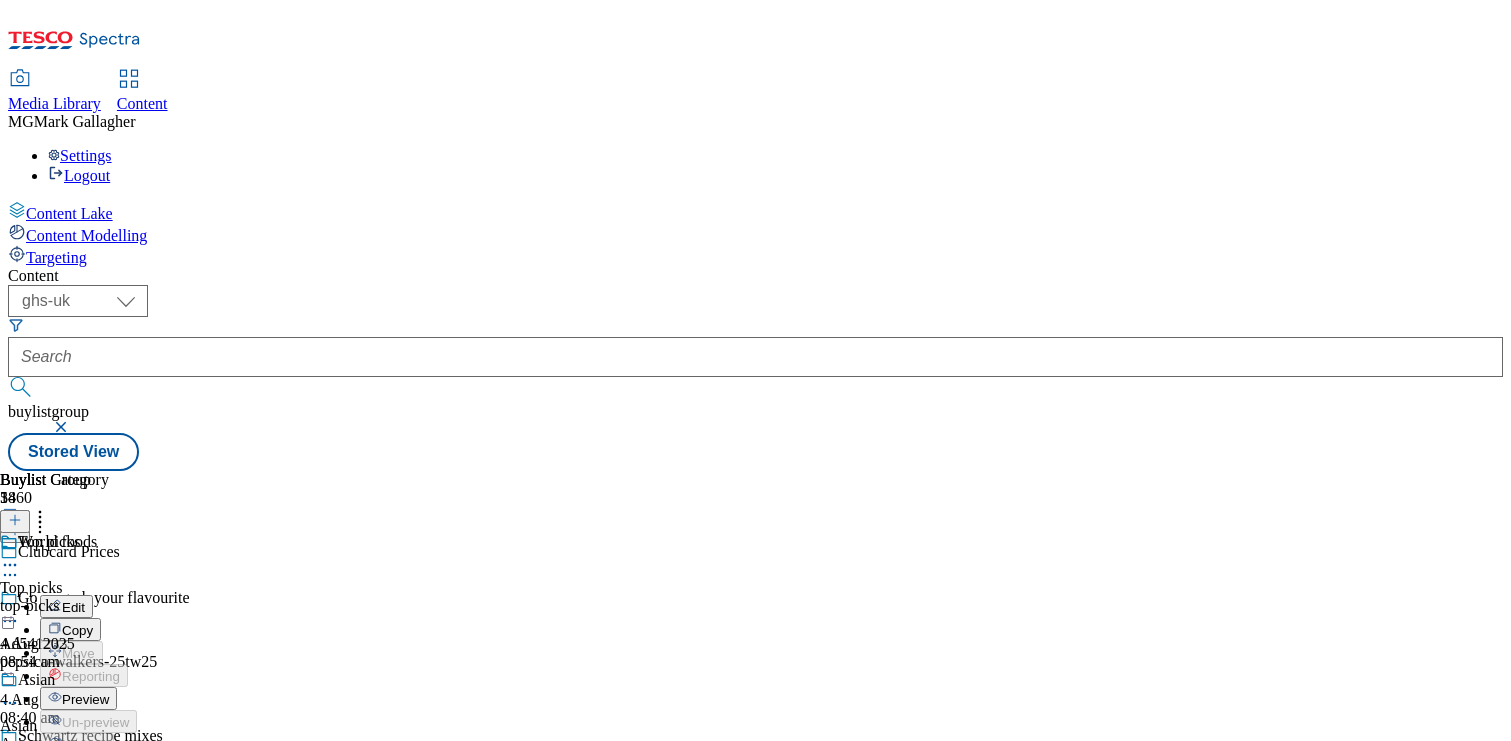 click on "Preview" at bounding box center (85, 699) 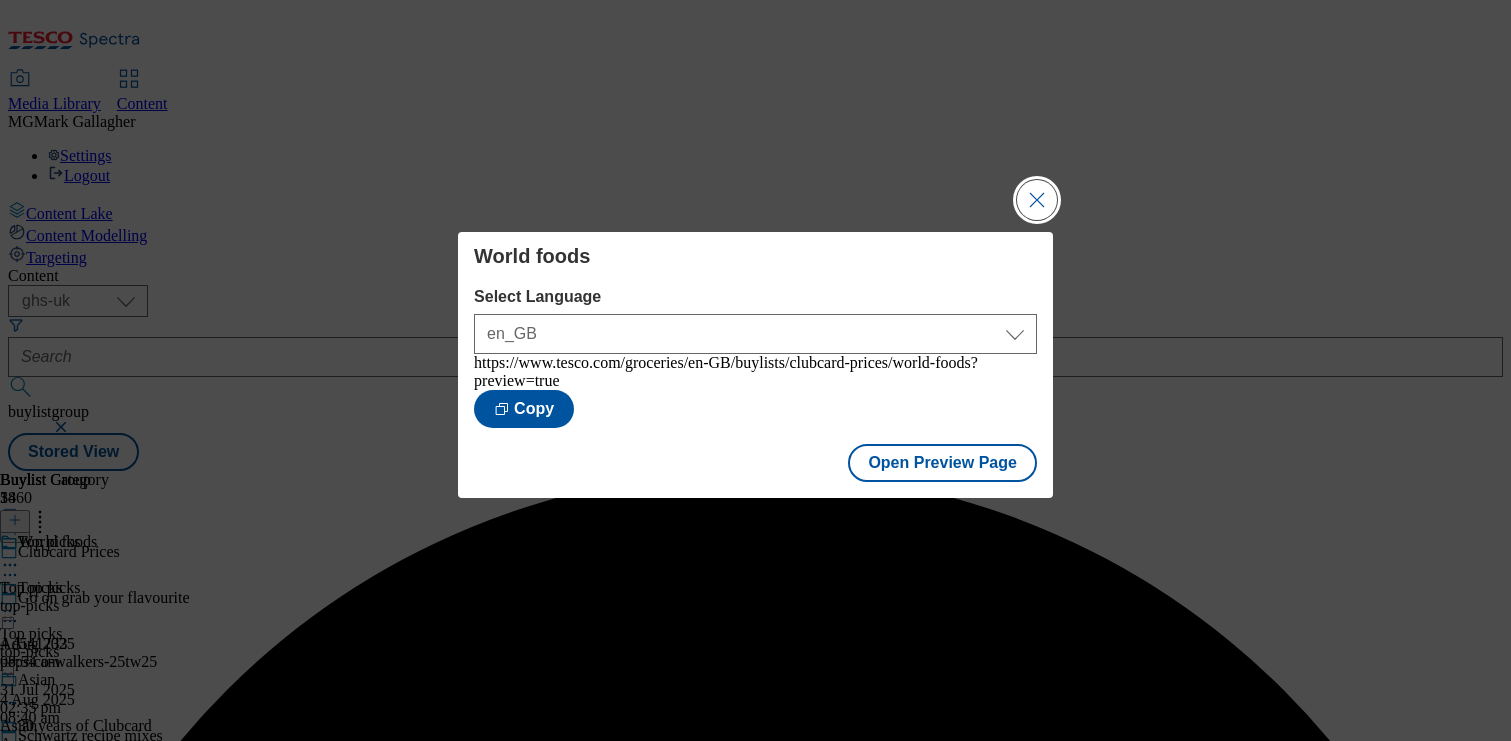 click at bounding box center [1037, 200] 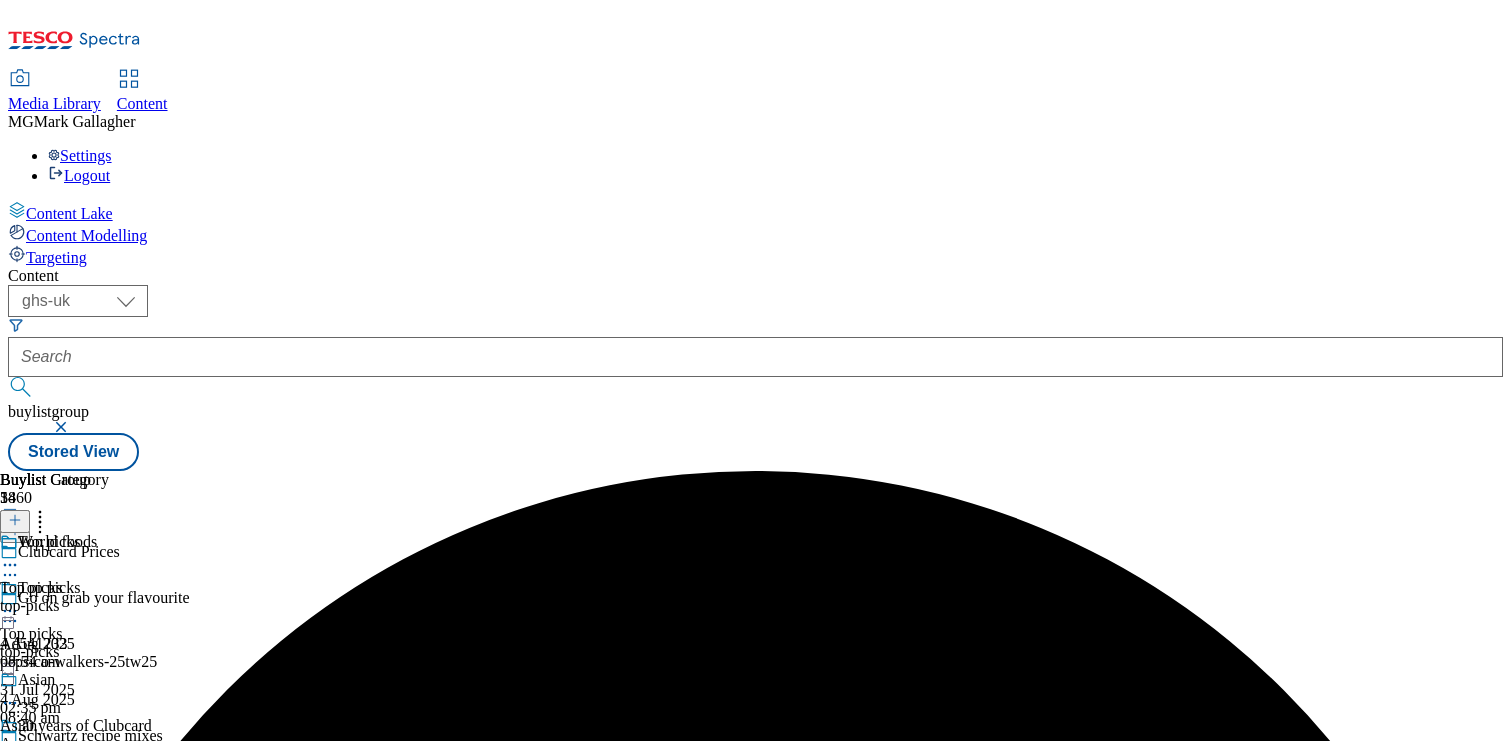 click 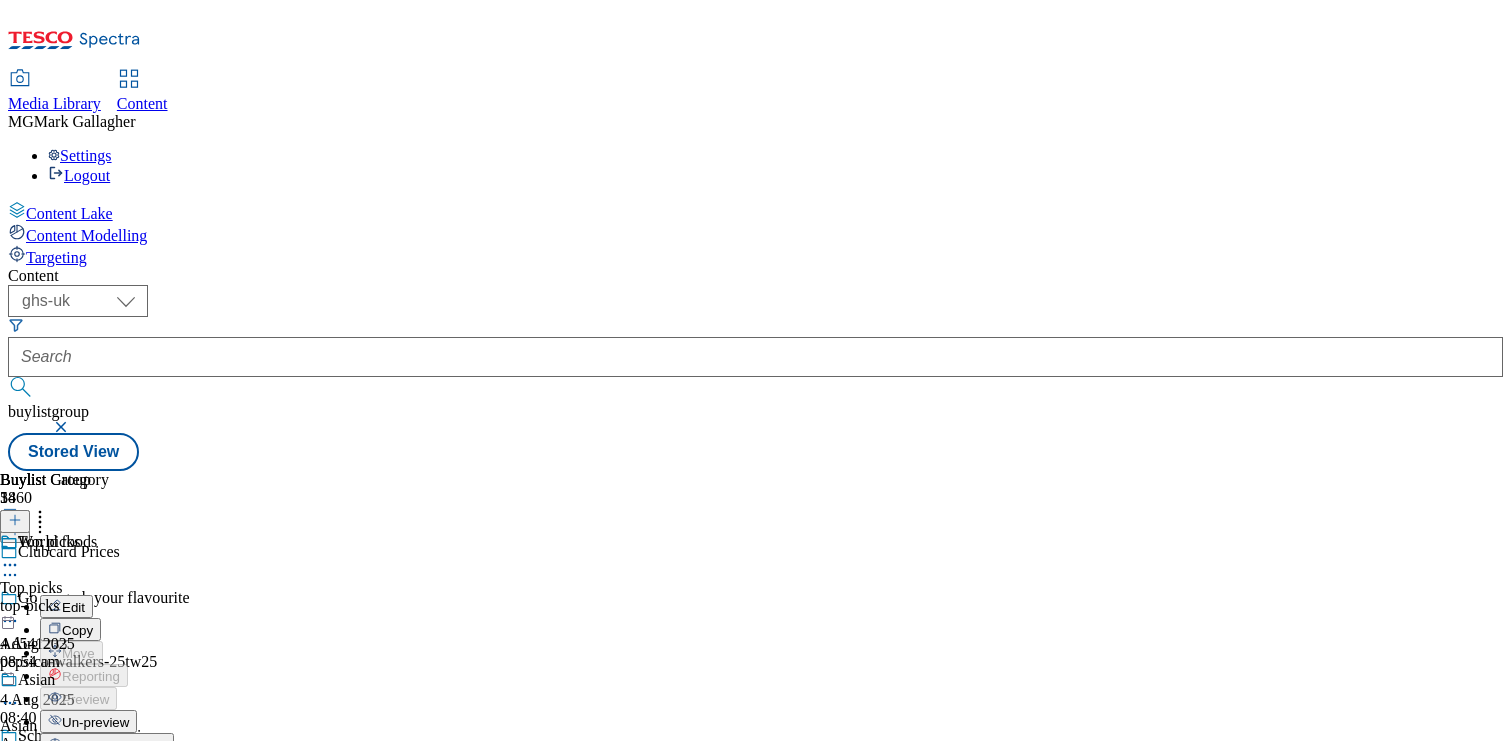 click on "Un-preview" at bounding box center [95, 722] 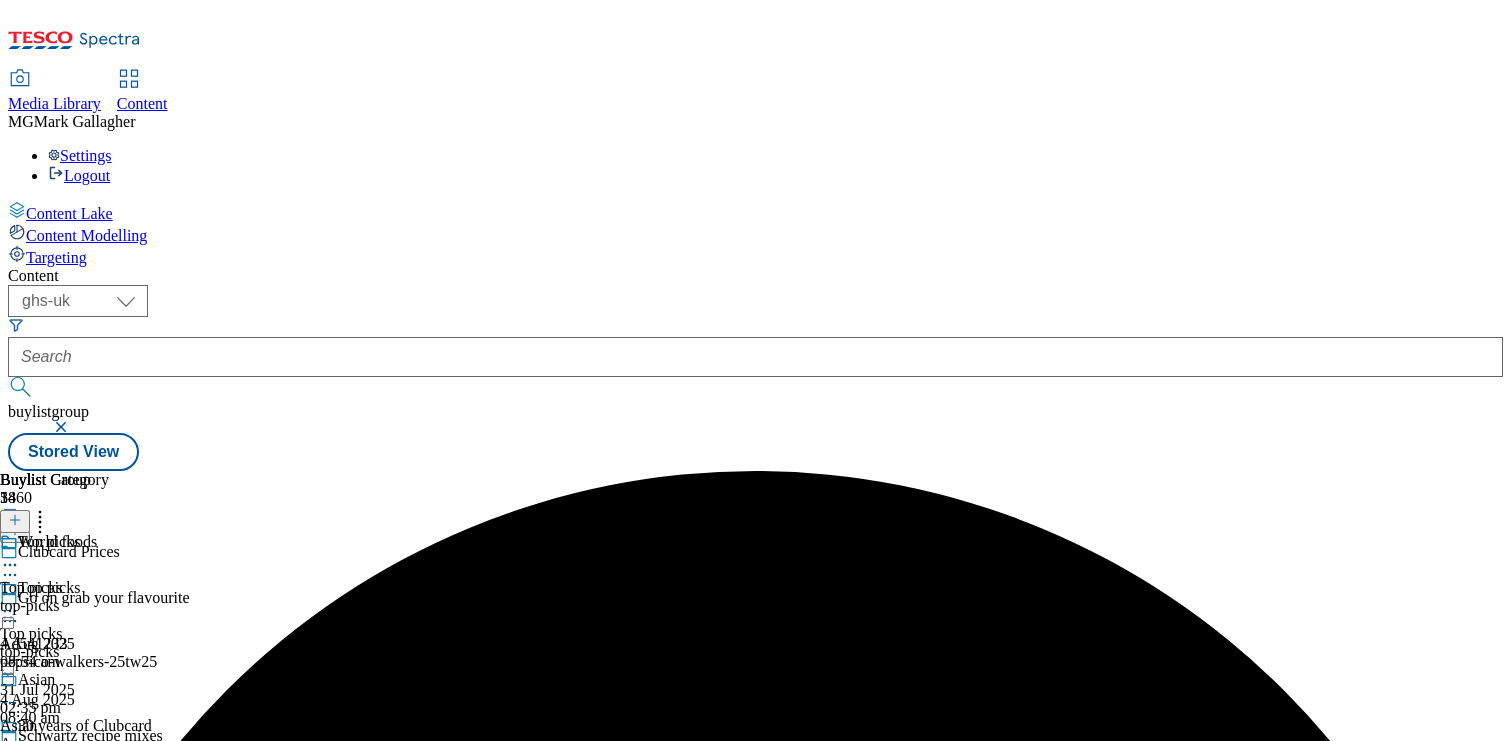 click on "top-picks" at bounding box center (114, 652) 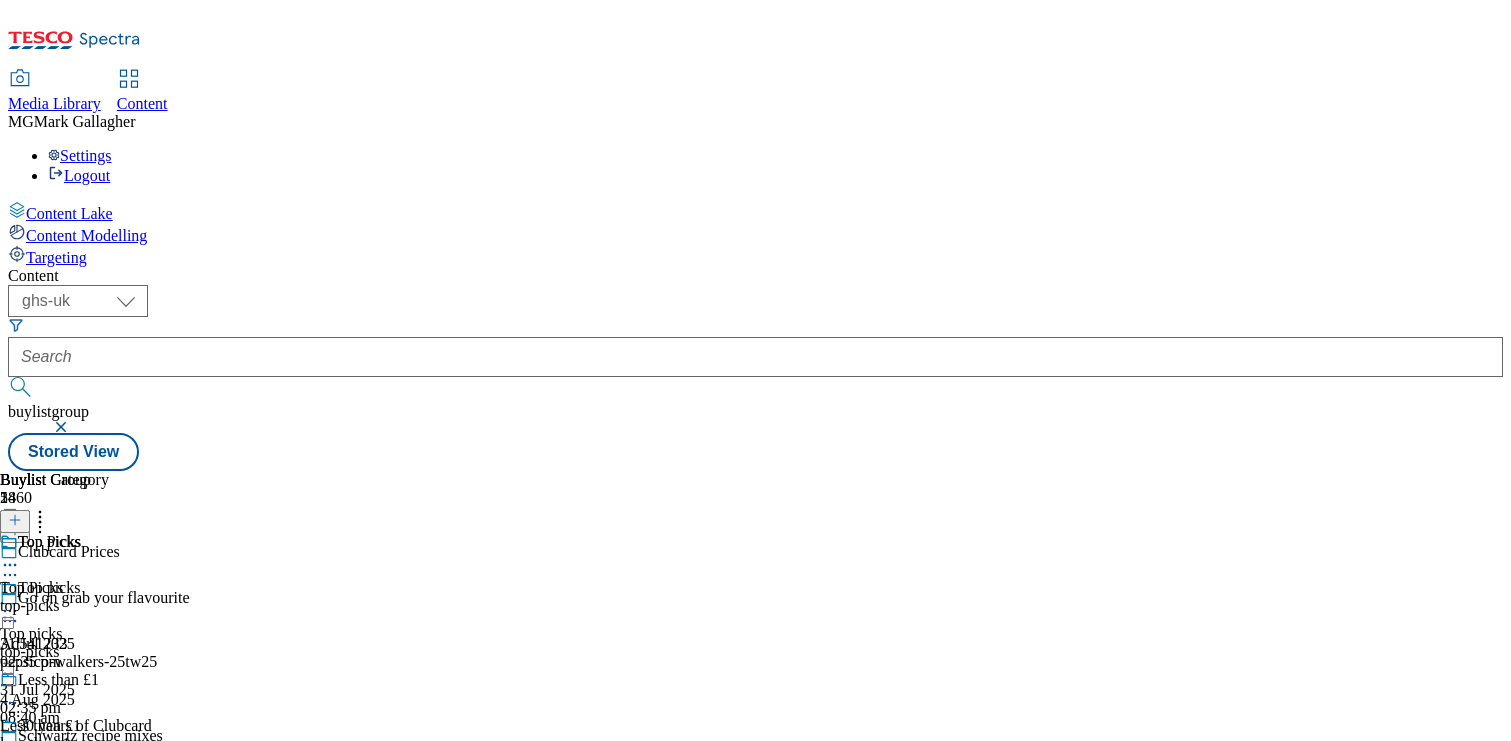 scroll, scrollTop: 2364, scrollLeft: 0, axis: vertical 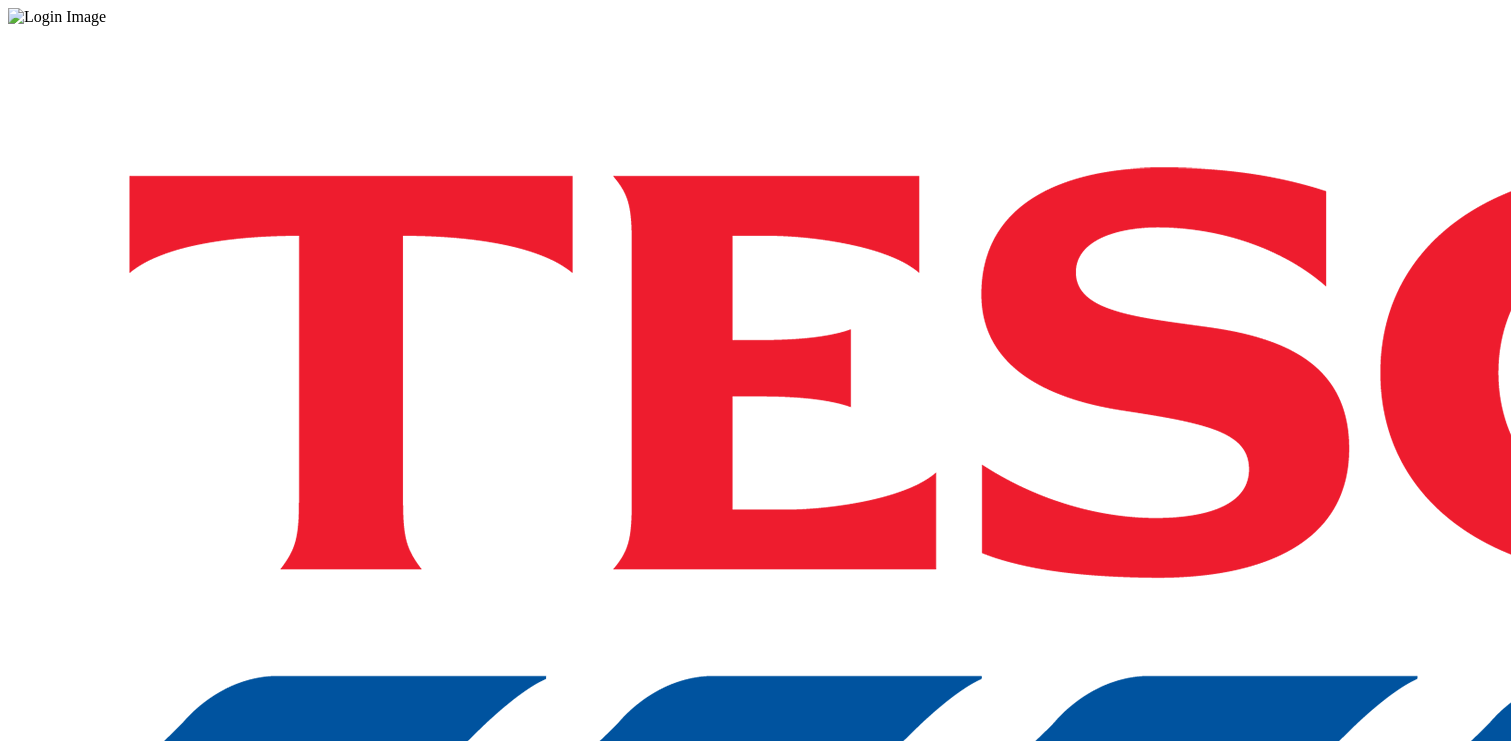 click on "Login" at bounding box center (755, 1000) 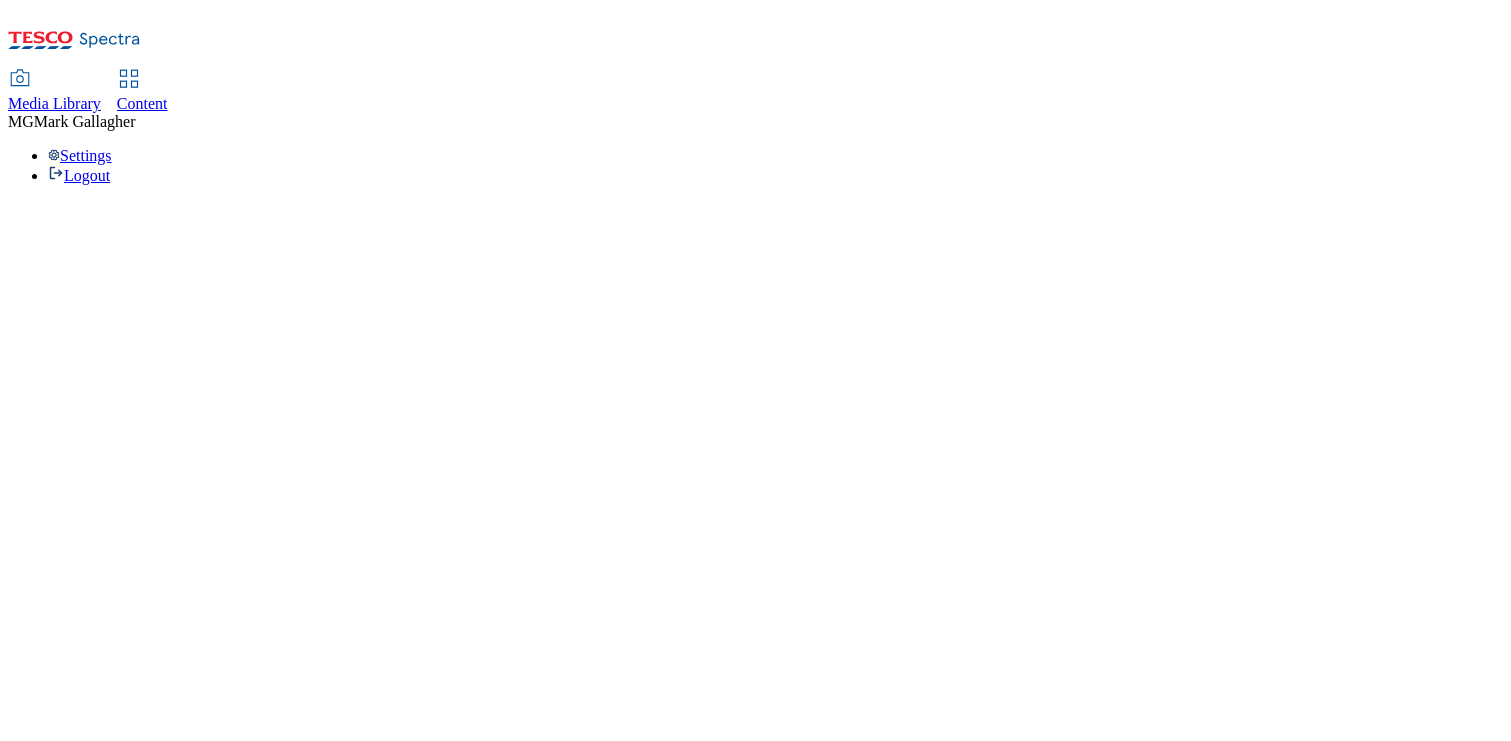 scroll, scrollTop: 0, scrollLeft: 0, axis: both 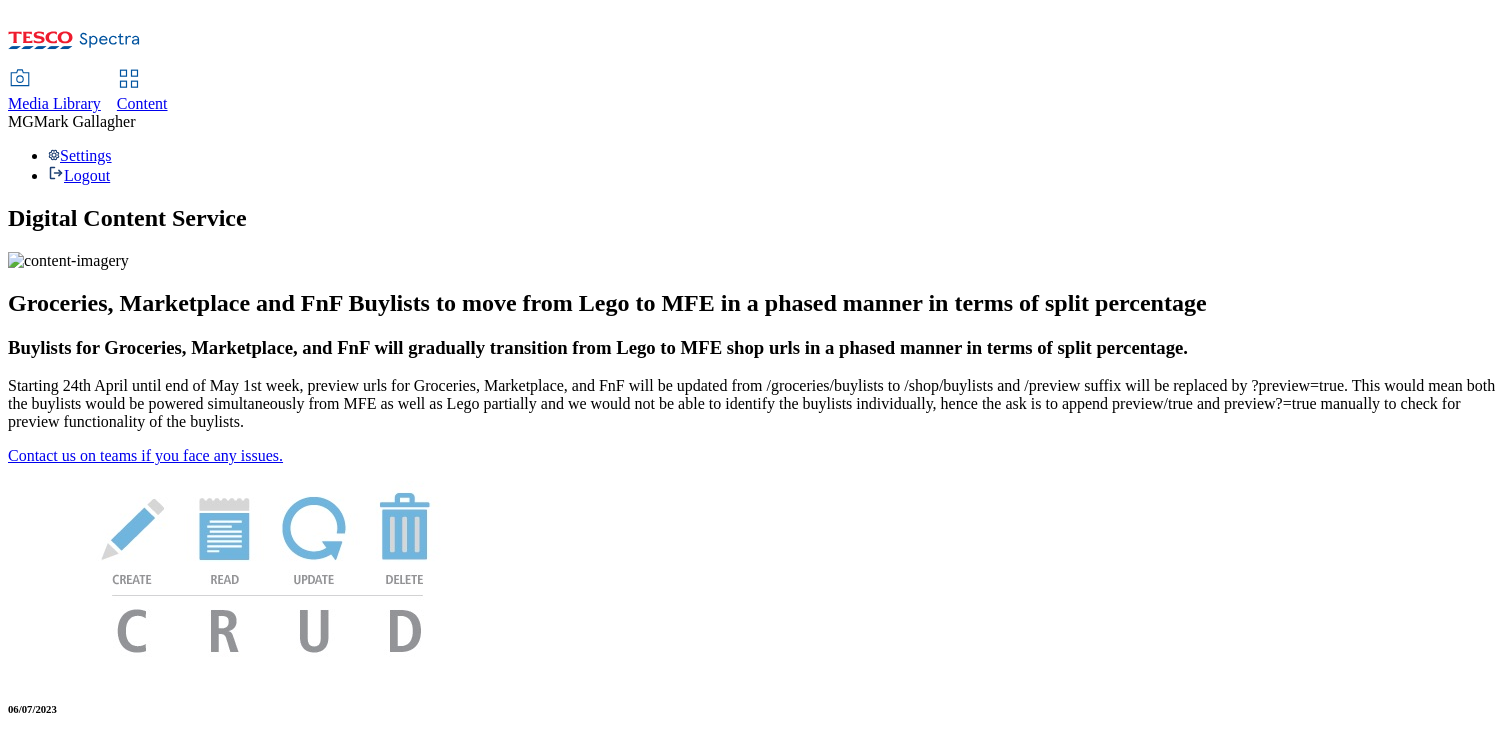 click on "Content" at bounding box center (142, 104) 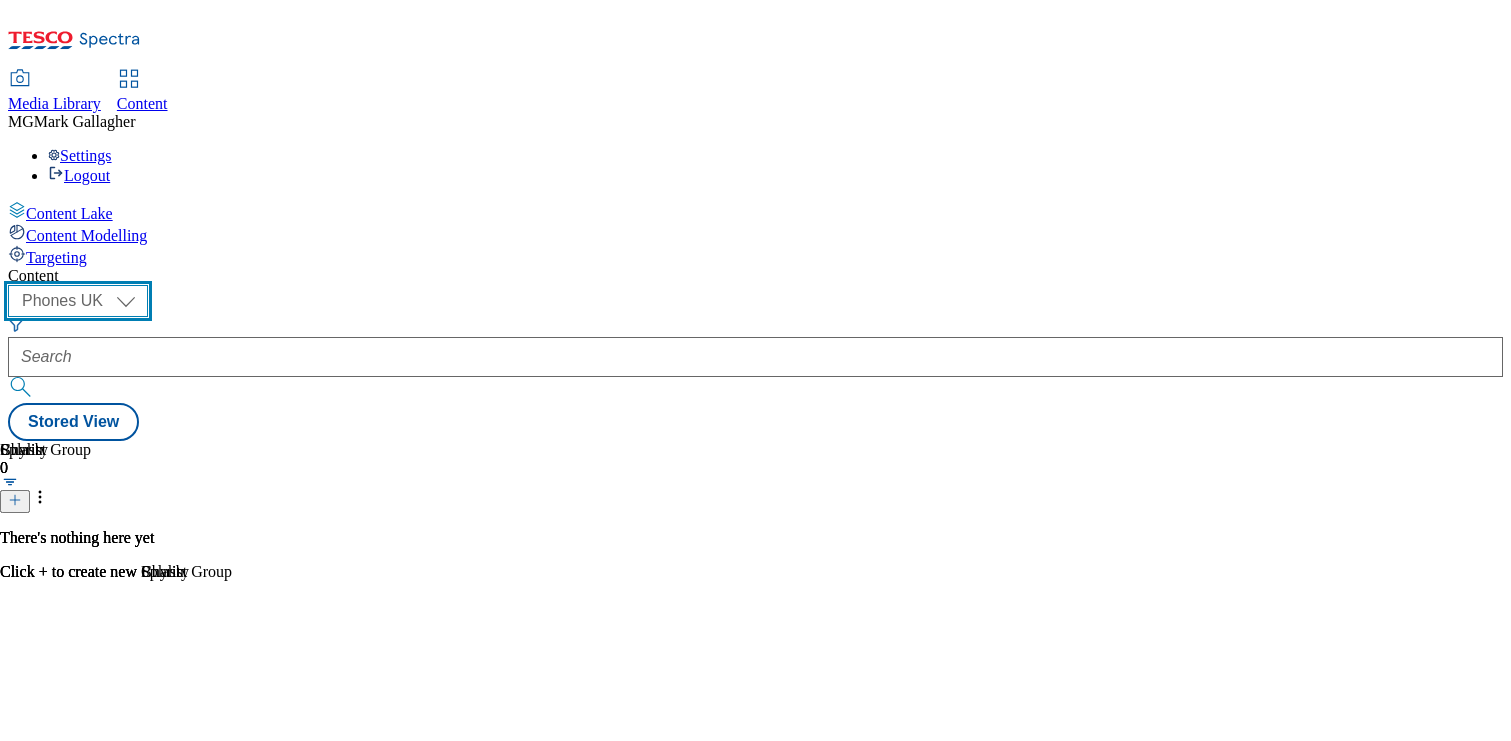 click on "Dotcom CZ Dotcom SK ghs-roi ghs-uk Phones UK" at bounding box center (78, 301) 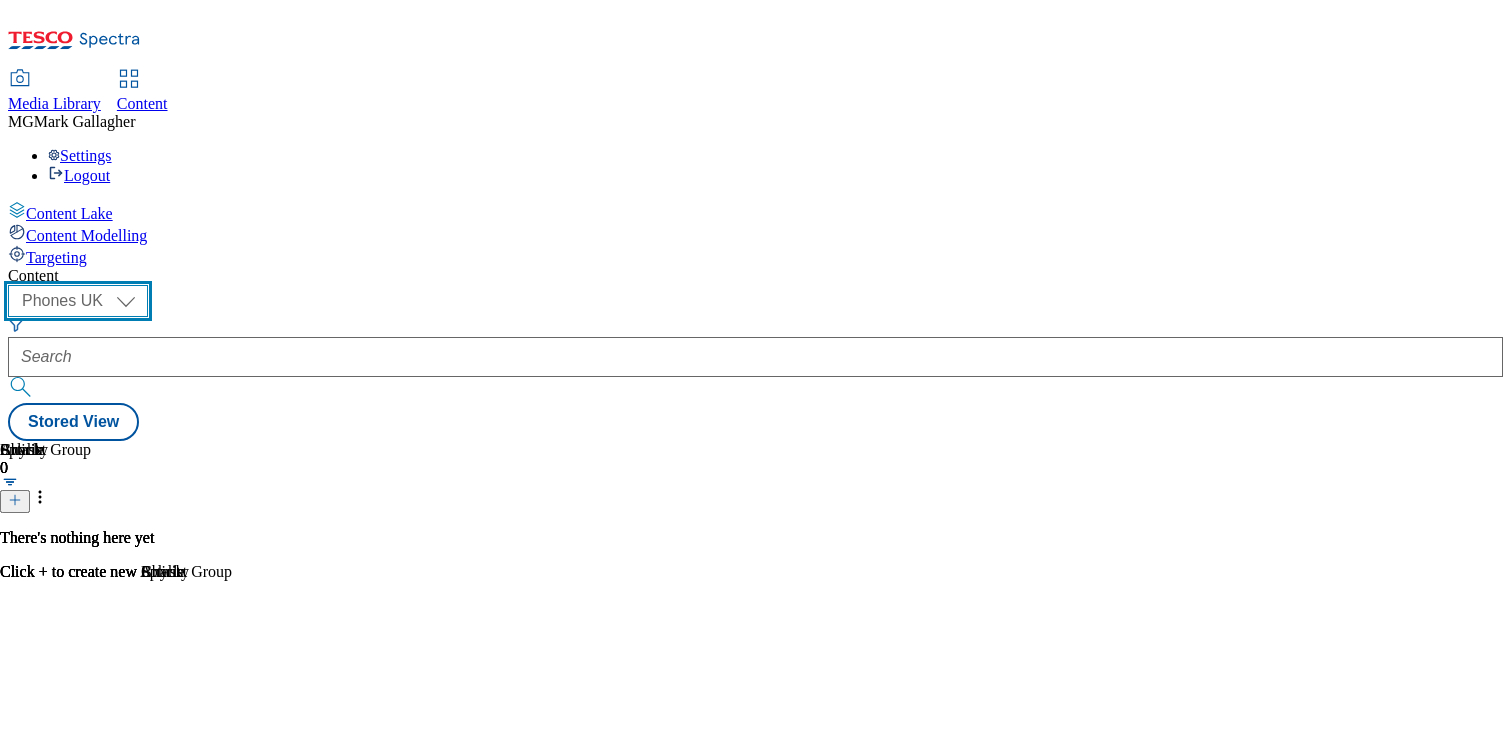 select on "ghs-uk" 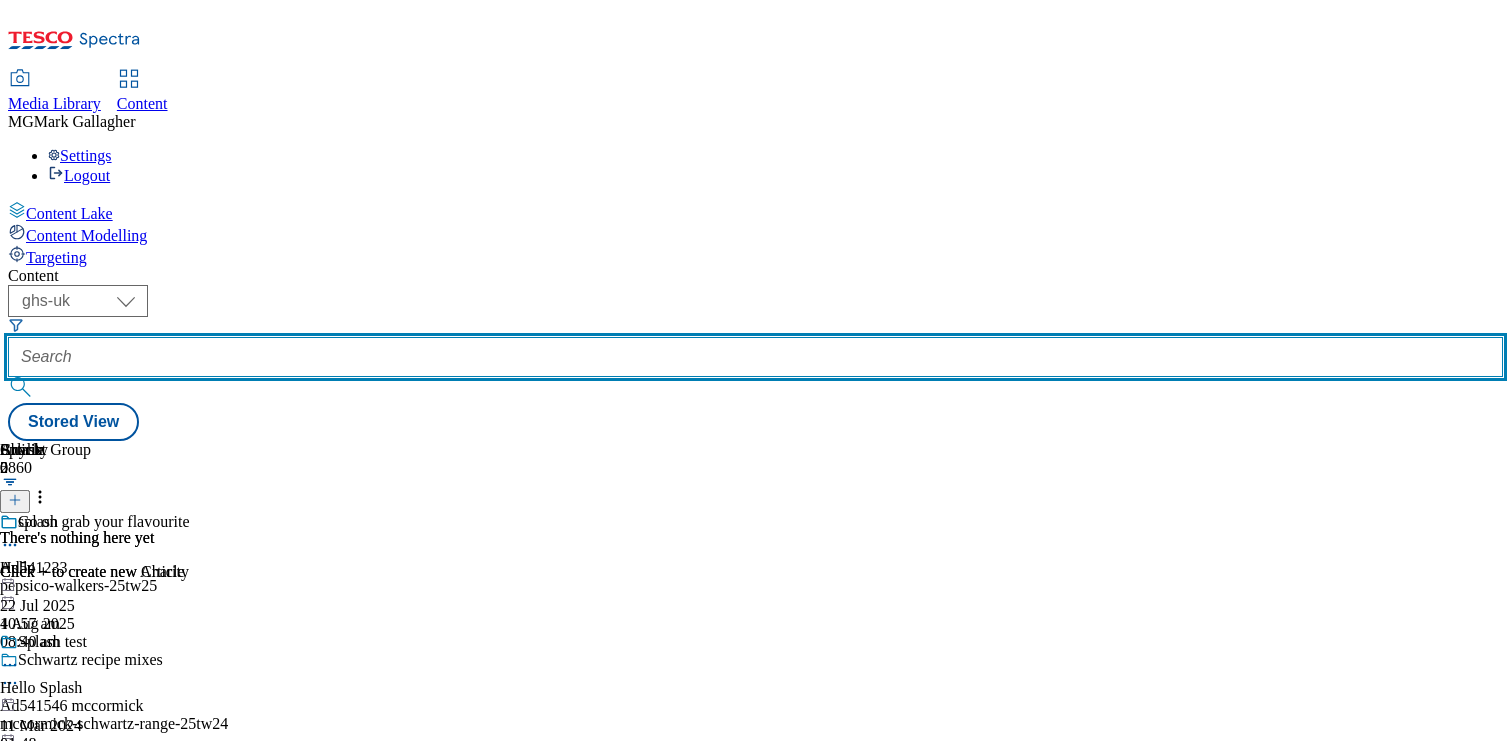 click at bounding box center (755, 357) 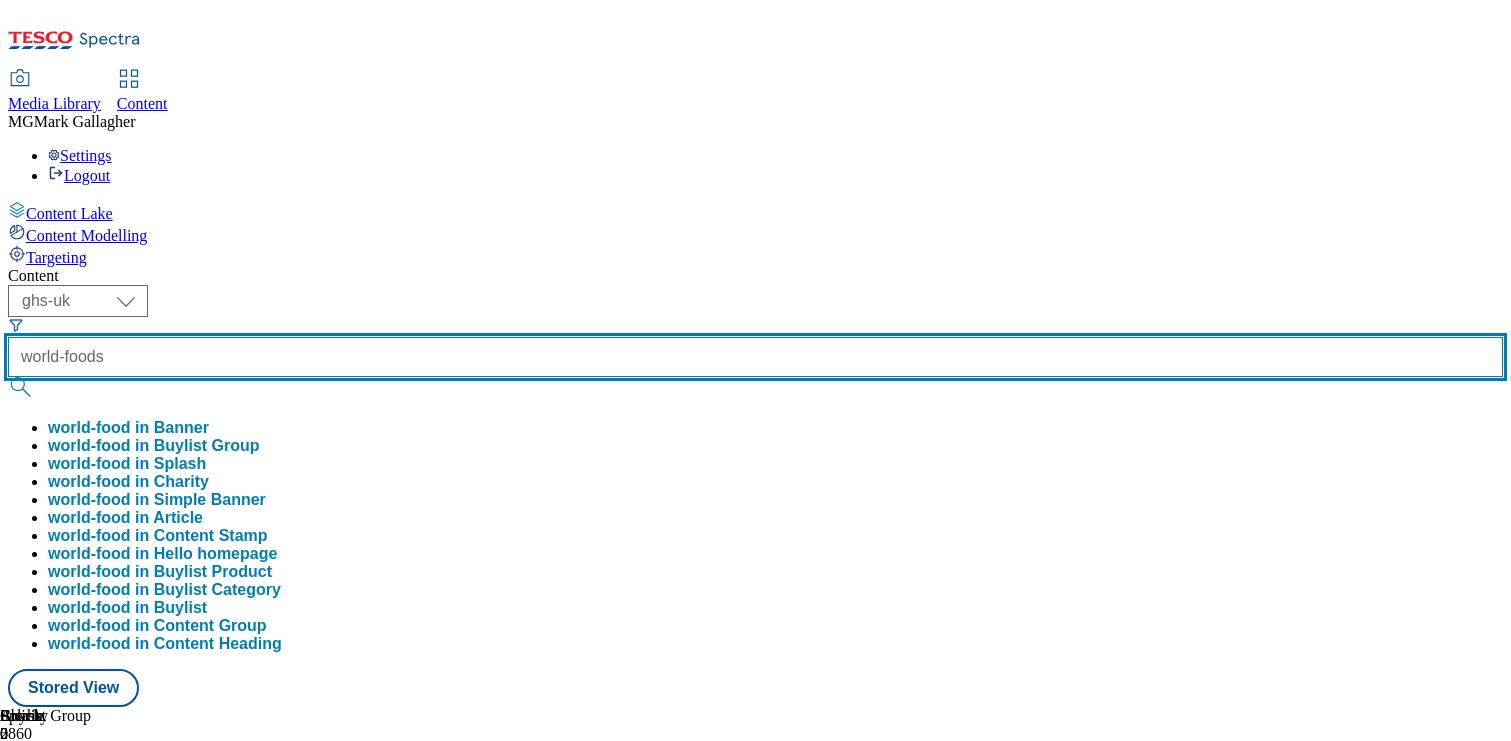 type on "world-foods" 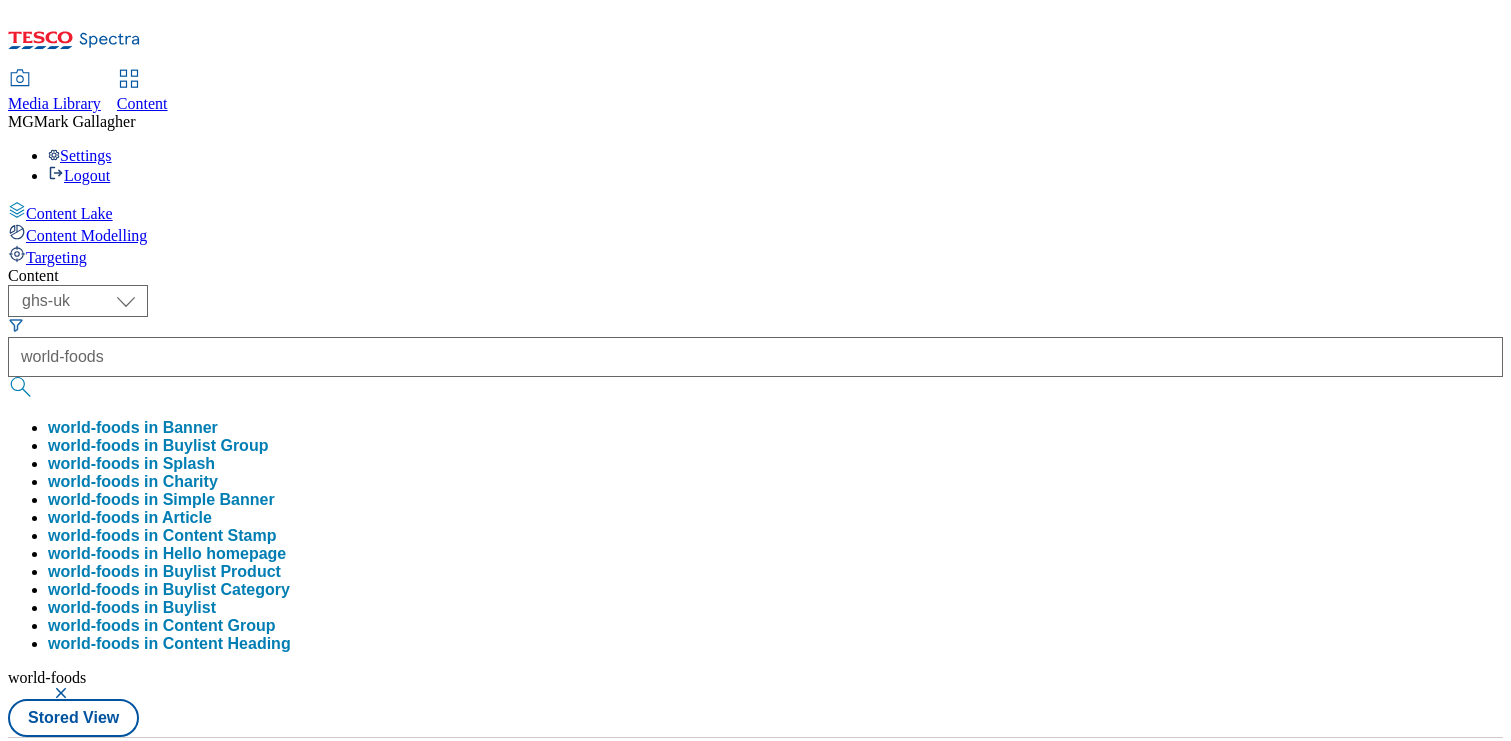 click on "Content   ( optional ) Dotcom CZ Dotcom SK ghs-roi ghs-uk Phones UK ghs-uk world-foods world-foods in   Banner world-foods in   Buylist Group world-foods in   Splash world-foods in   Charity world-foods in   Simple Banner world-foods in   Article world-foods in   Content Stamp world-foods in   Hello homepage world-foods in   Buylist Product world-foods in   Buylist Category world-foods in   Buylist world-foods in   Content Group world-foods in   Content Heading world-foods Stored View Buylist Group 4 lanes  |   200 items Buylist Group 235 Make Goujons Great with Sweet Chilli Ad540676 ab-world-foods / ab-world-foods-bluedragon-25tw22 [DAY] [MONTH] [YEAR] [TIME] Ryvita Snack It Thins are made for snacking Ad541372 ab-world-foods / ab-world-foods-ryvita-25tw22 [DAY] [MONTH] [YEAR] [TIME] Top it and Scoff it Ad539014 ab-world-foods / ab-world-foods-ryvita-24tw45 [DAY] [MONTH] [YEAR] [TIME] Taste World foods Ad541124 mars-food / mars-food-dolmio-25tw18 [DAY] [MONTH] [YEAR] [TIME] Cook up a mouth-watering Cook up a mouth-watering / [DAY] [MONTH] [YEAR]" at bounding box center (755, 938) 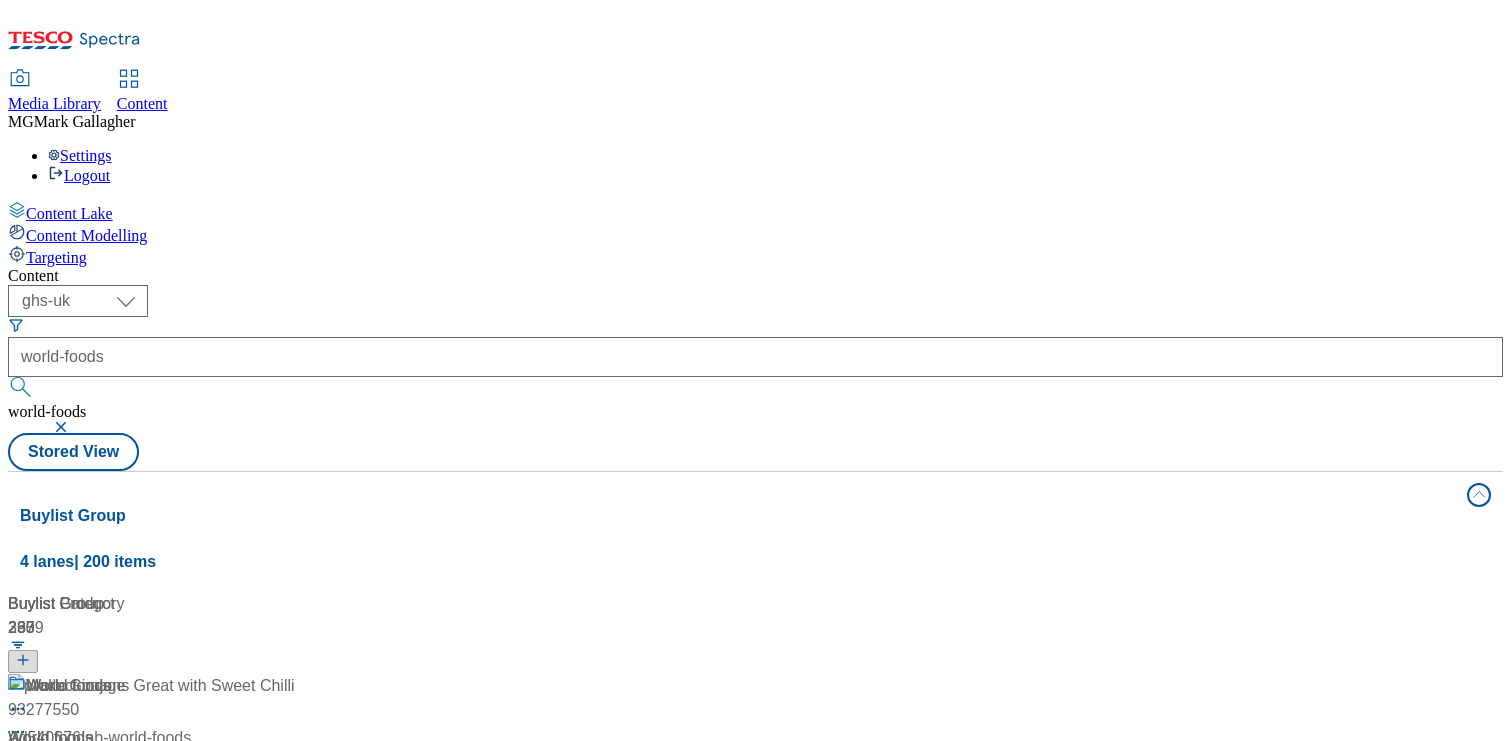 click on "/ clubcard-prices / world-foods" at bounding box center [133, 762] 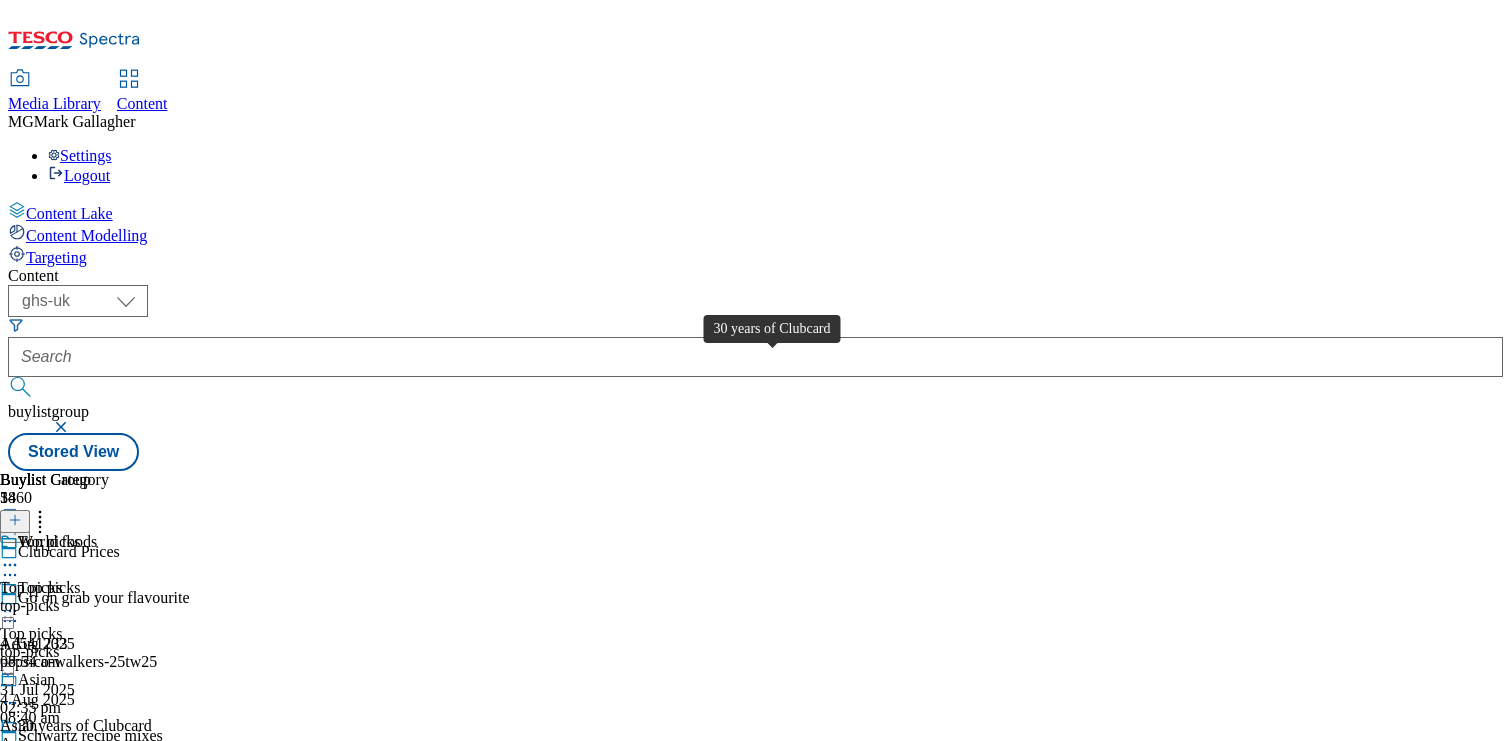 scroll, scrollTop: 89, scrollLeft: 0, axis: vertical 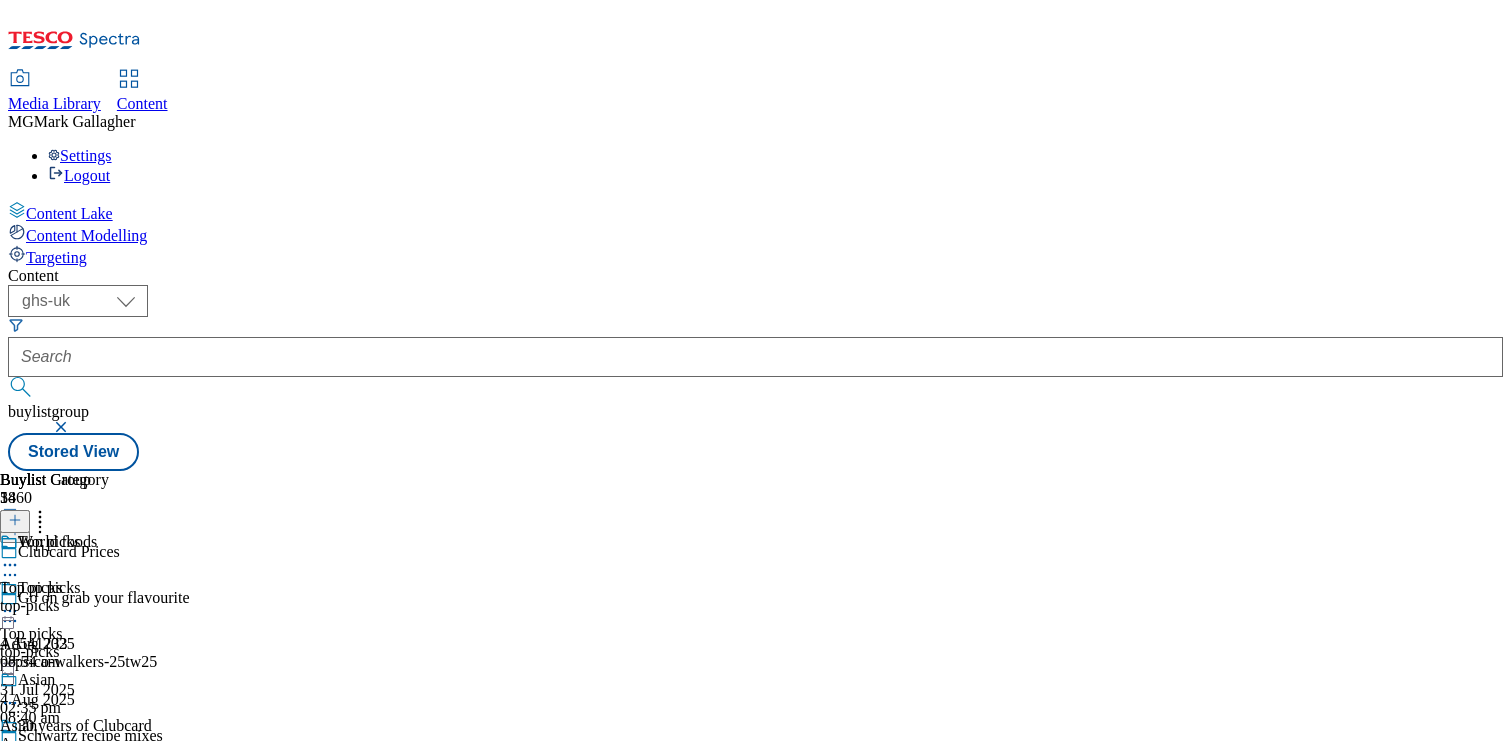 click on "top-picks" at bounding box center [114, 652] 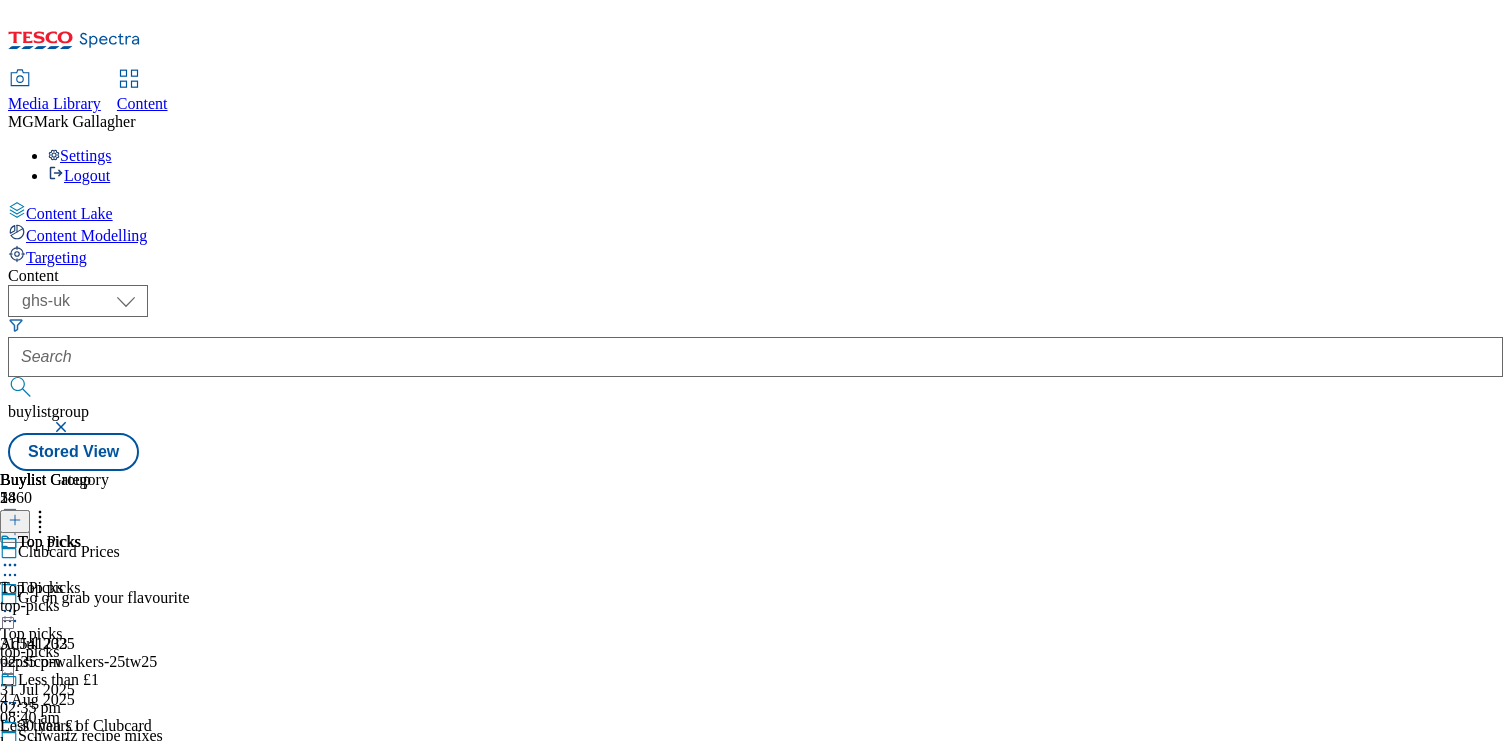 scroll, scrollTop: 1924, scrollLeft: 0, axis: vertical 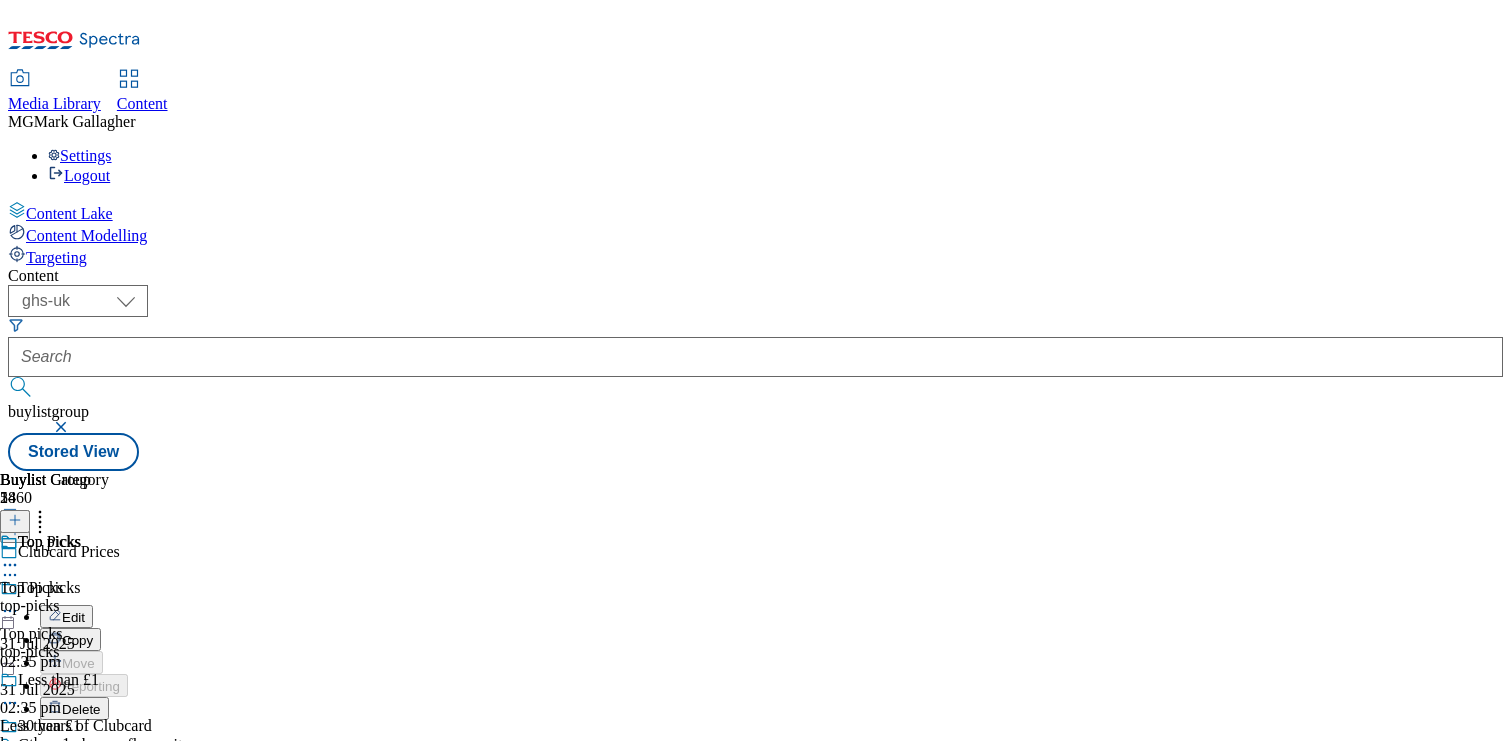 click 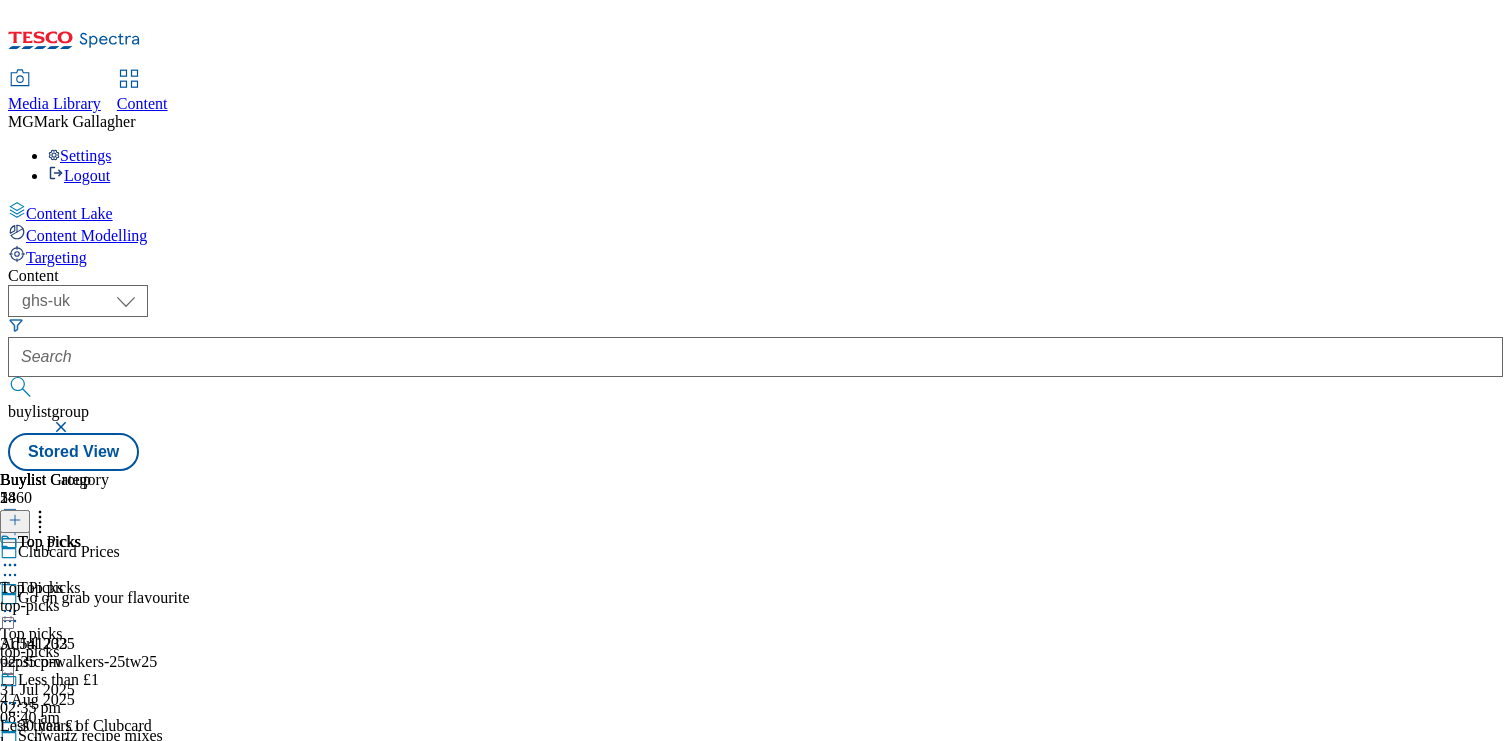 click on "world-foods" at bounding box center (114, 2032) 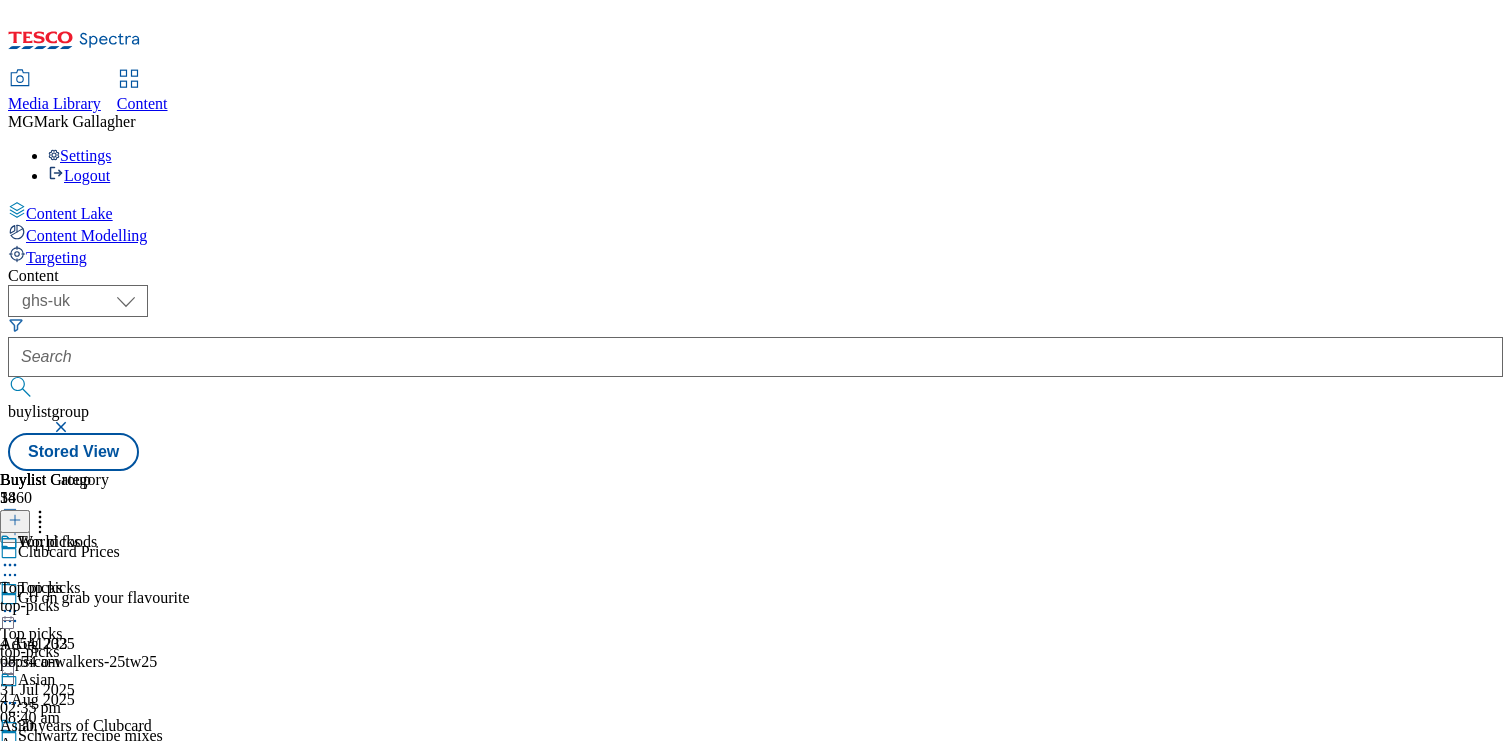click 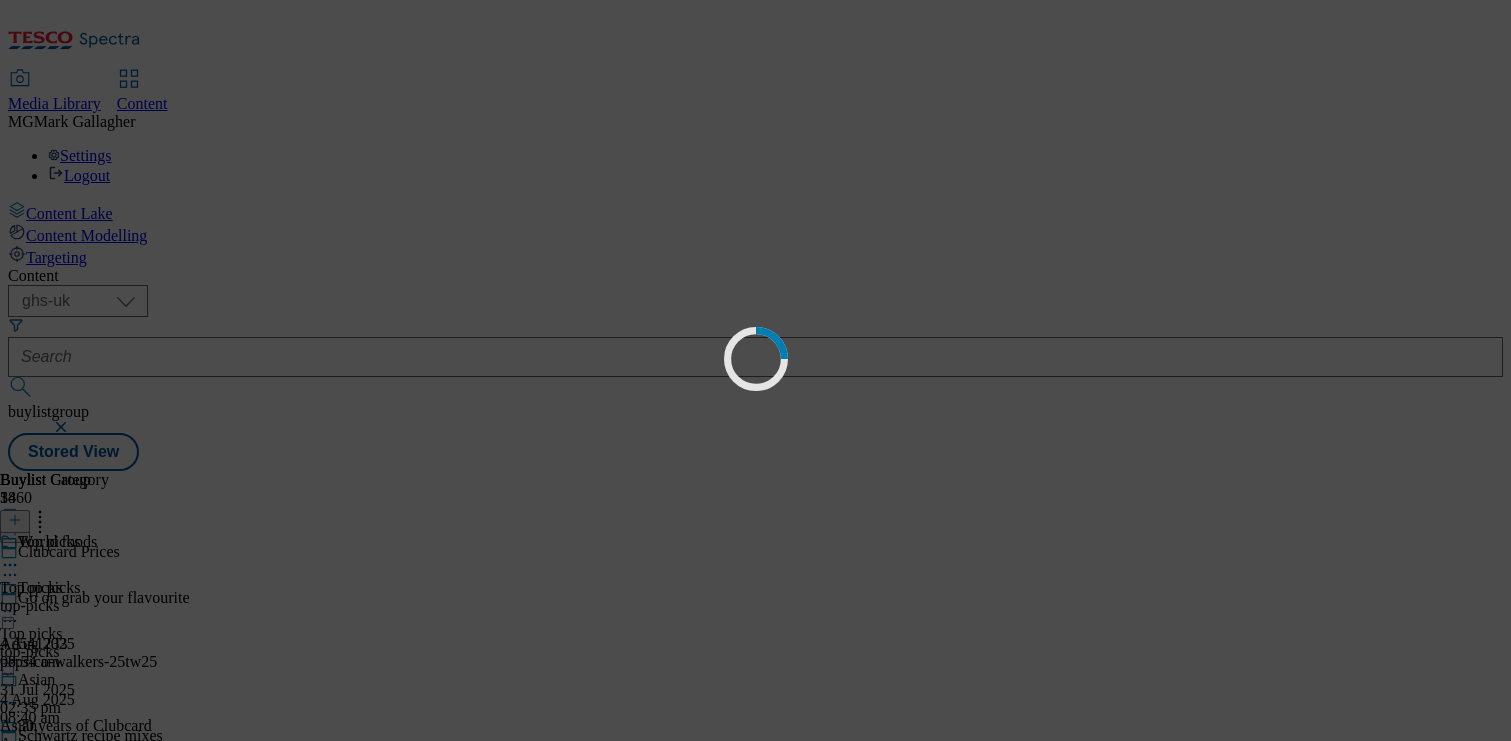 scroll, scrollTop: 0, scrollLeft: 0, axis: both 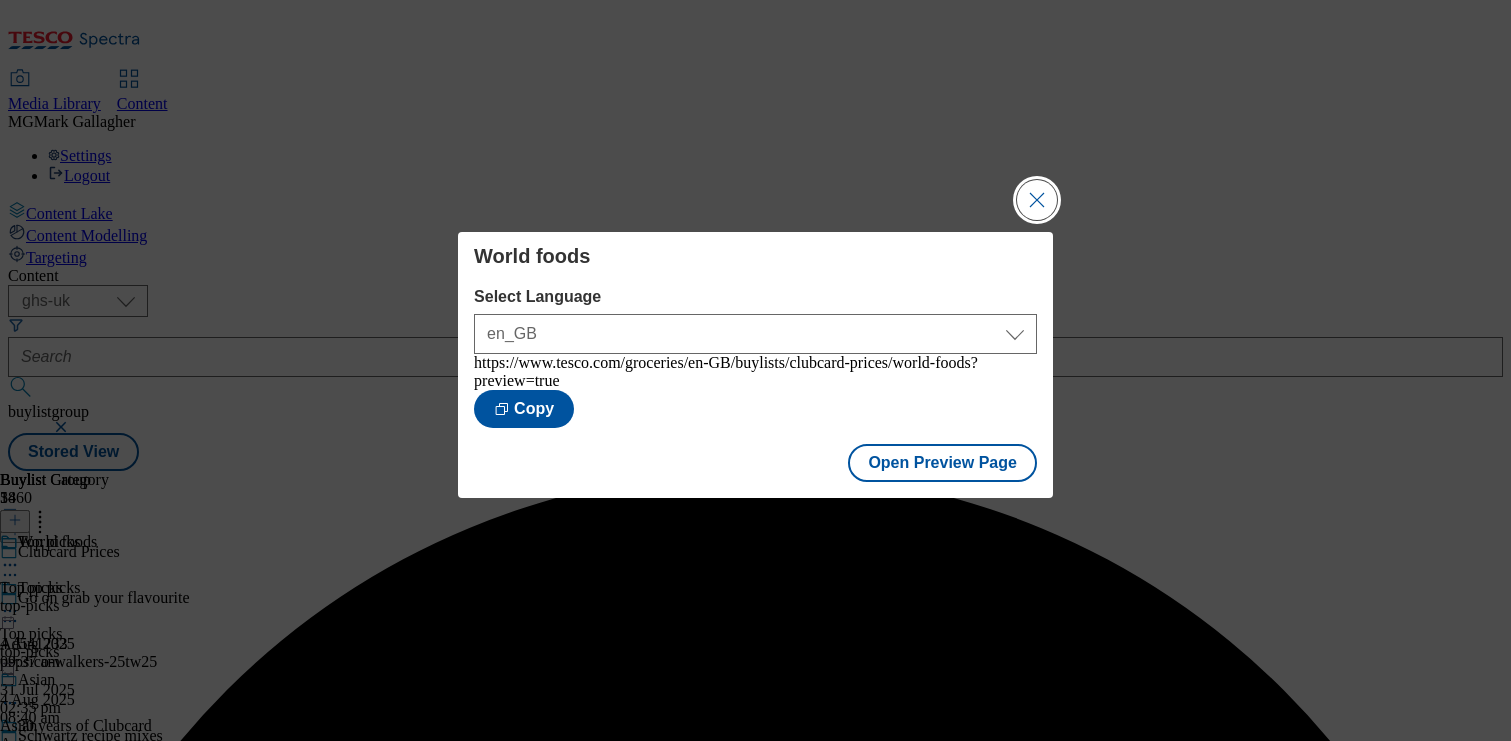 click at bounding box center [1037, 200] 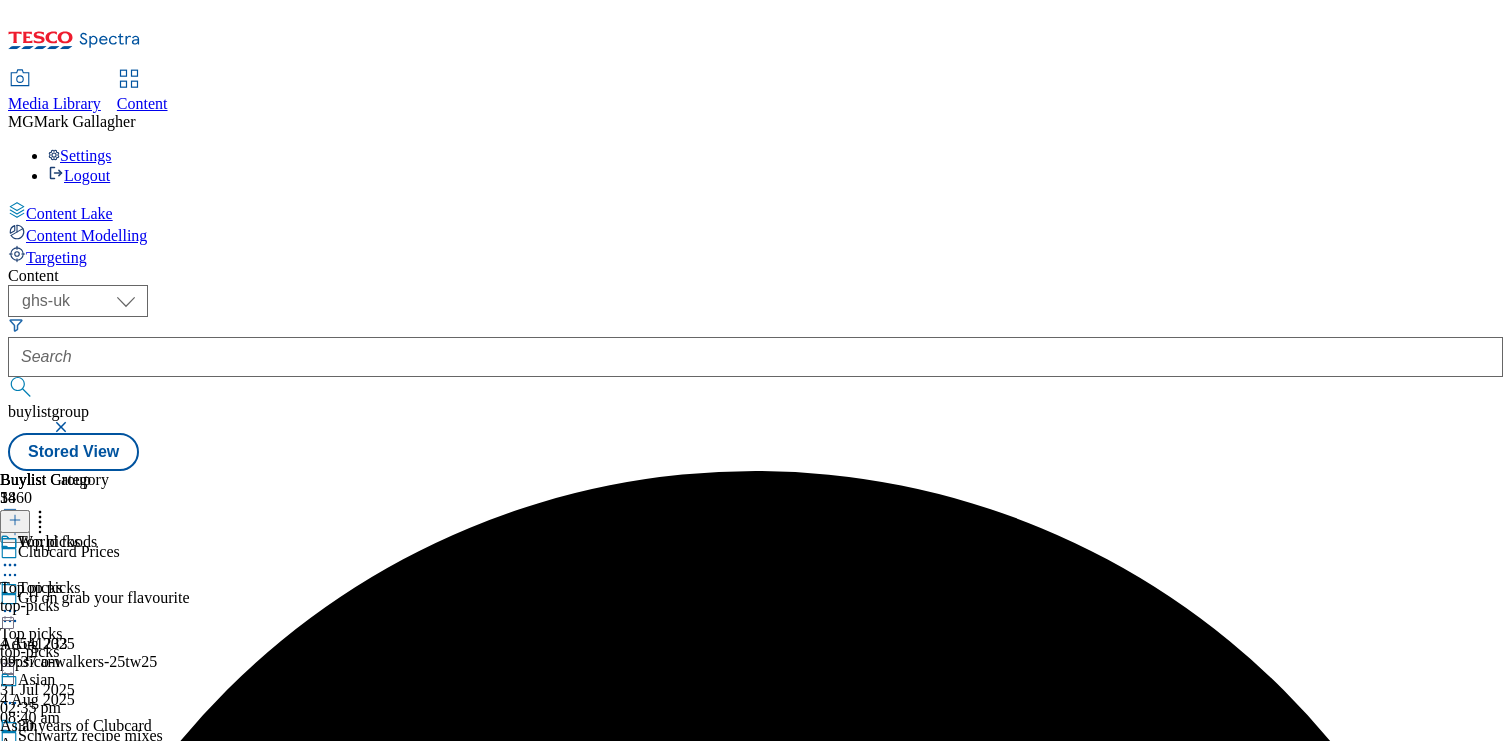 scroll, scrollTop: 1539, scrollLeft: 0, axis: vertical 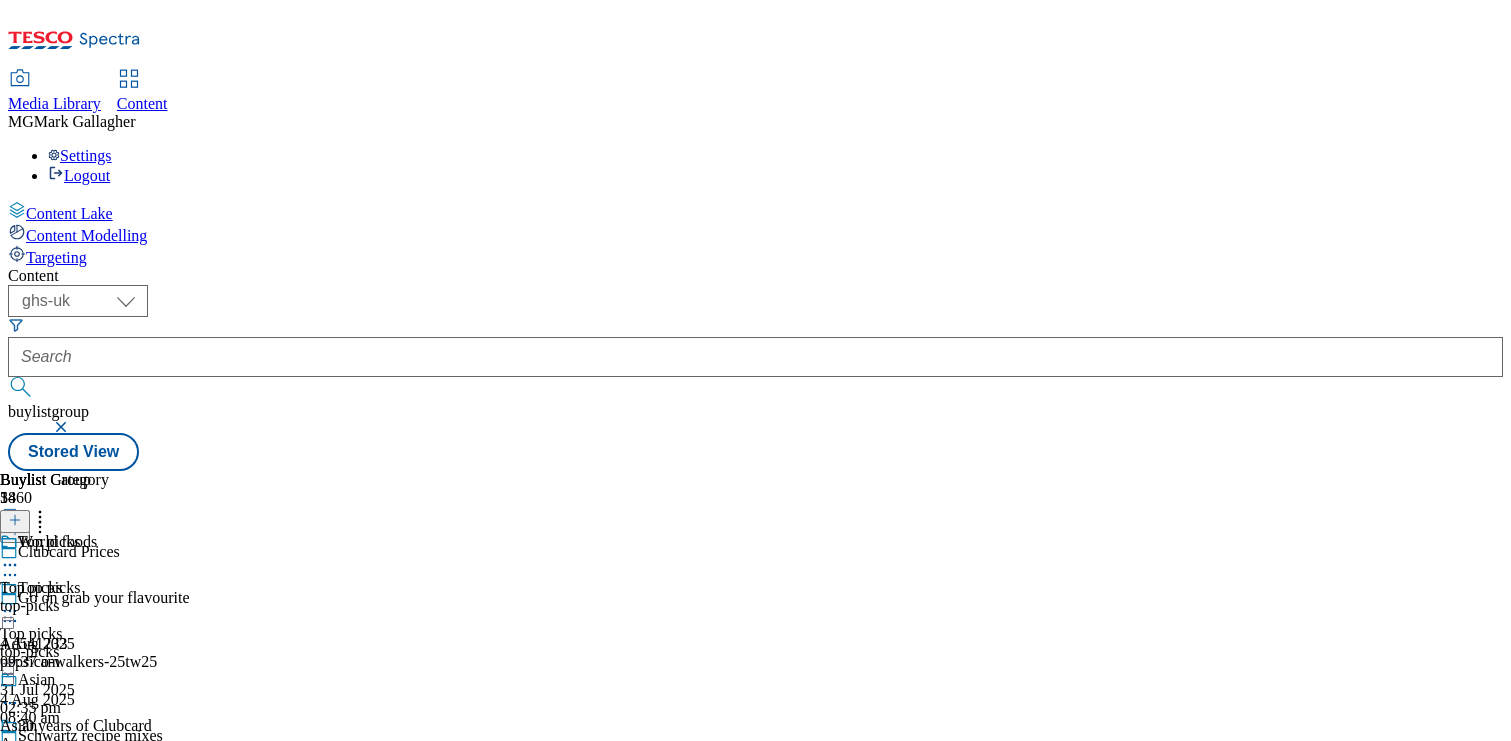 click 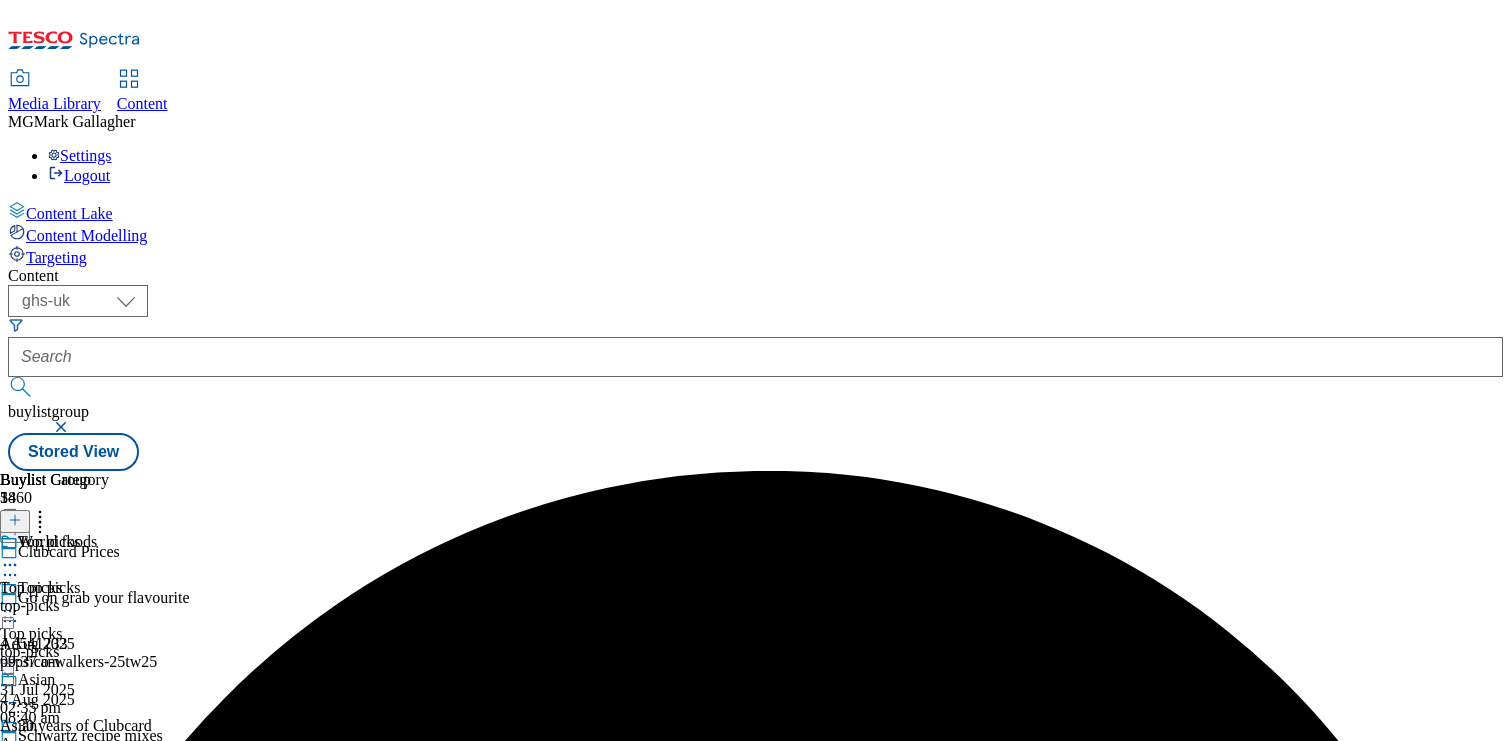 scroll, scrollTop: 0, scrollLeft: 0, axis: both 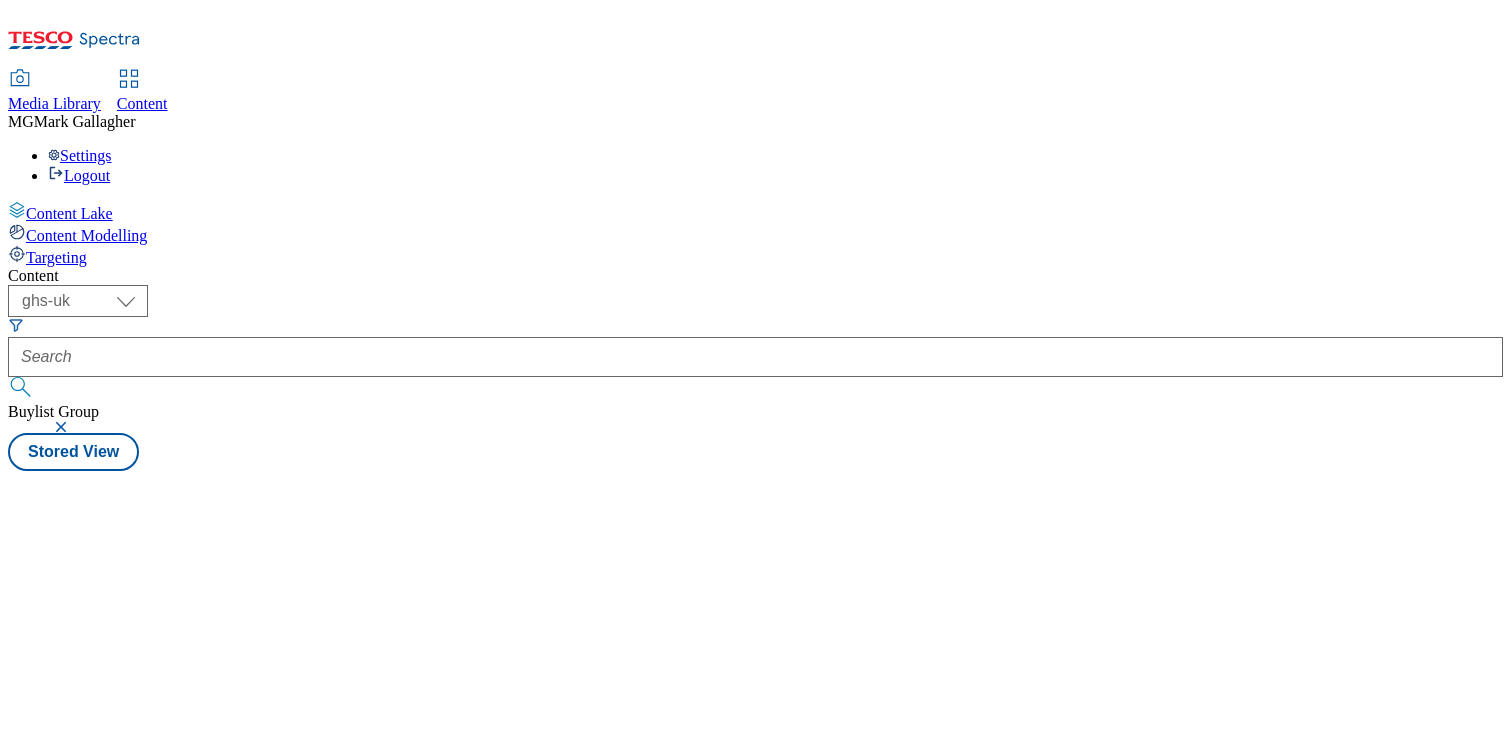 select on "ghs-uk" 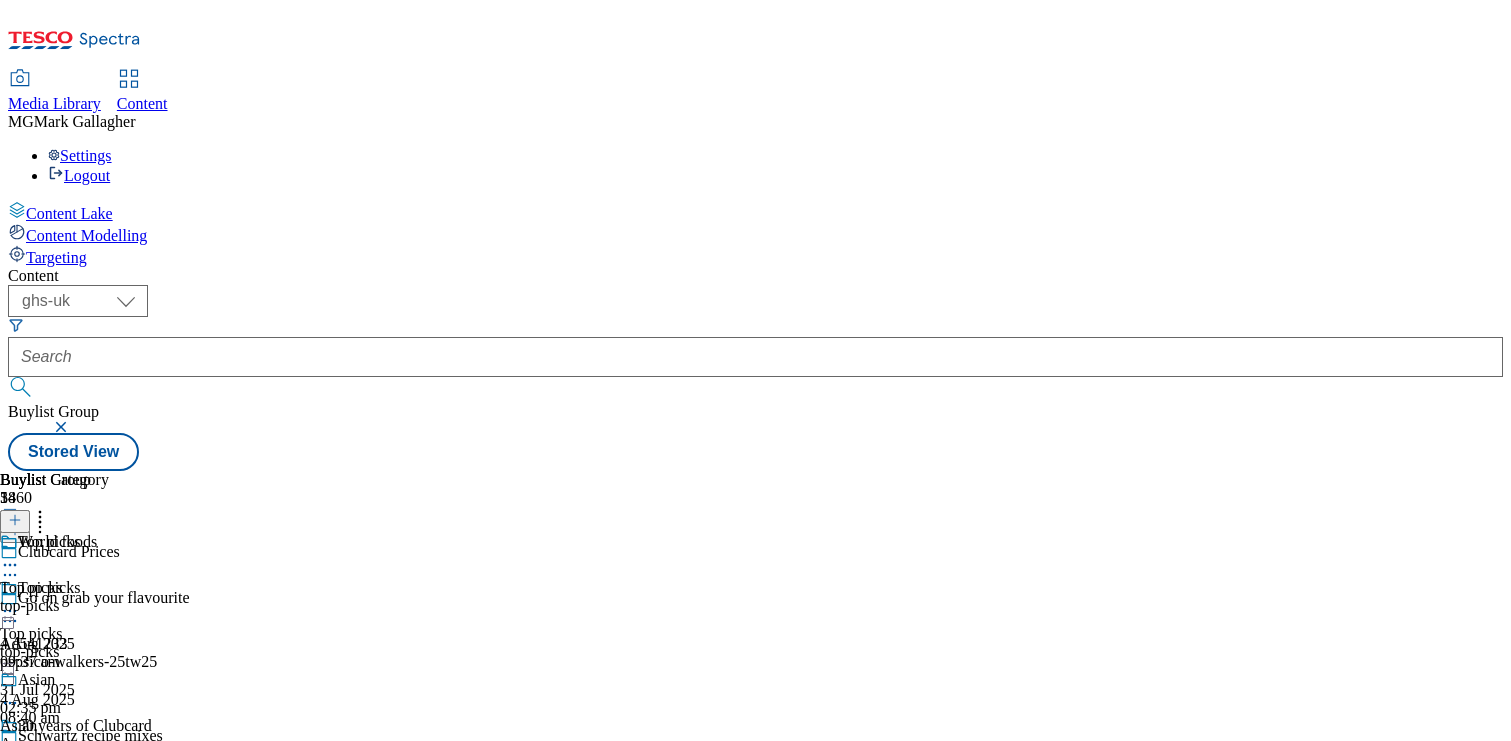 scroll, scrollTop: 245, scrollLeft: 0, axis: vertical 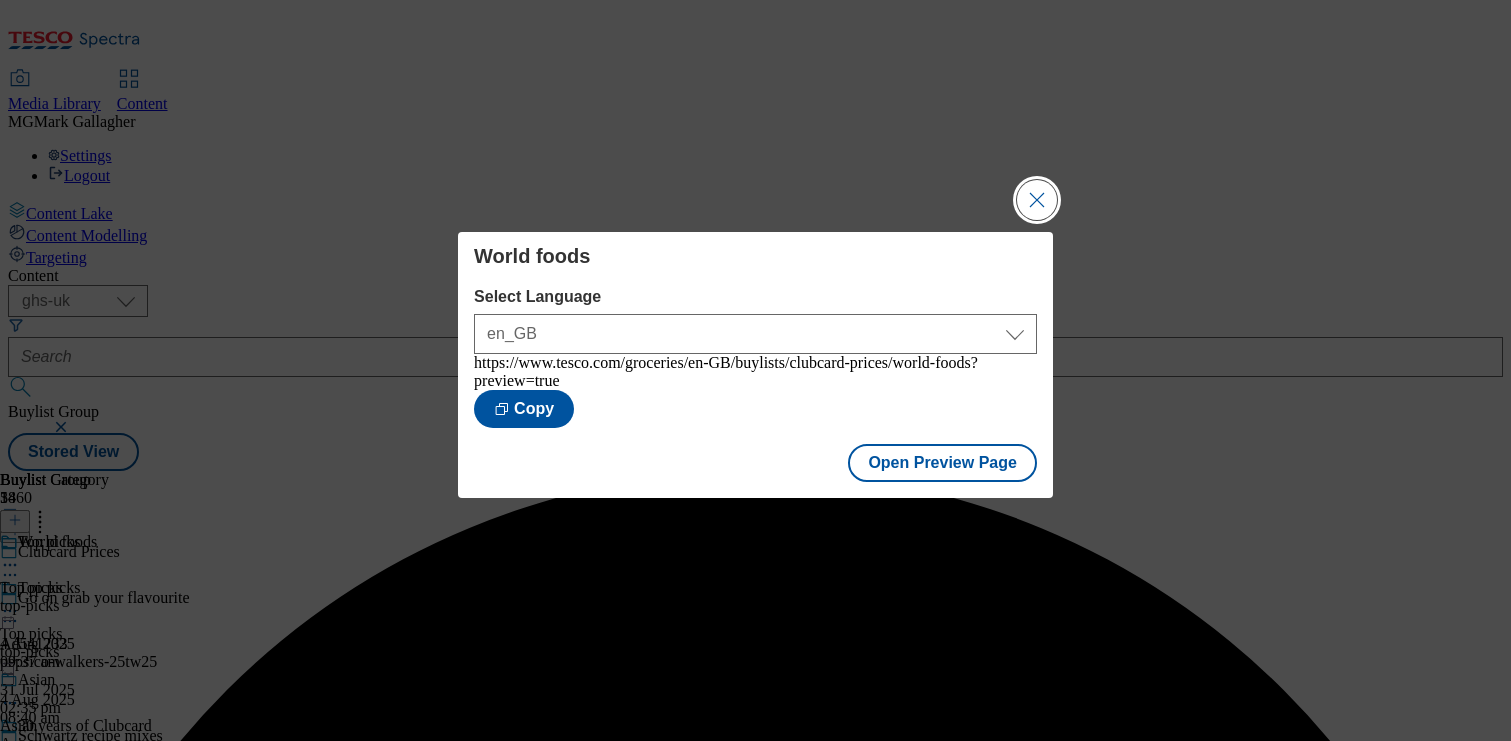 click at bounding box center (1037, 200) 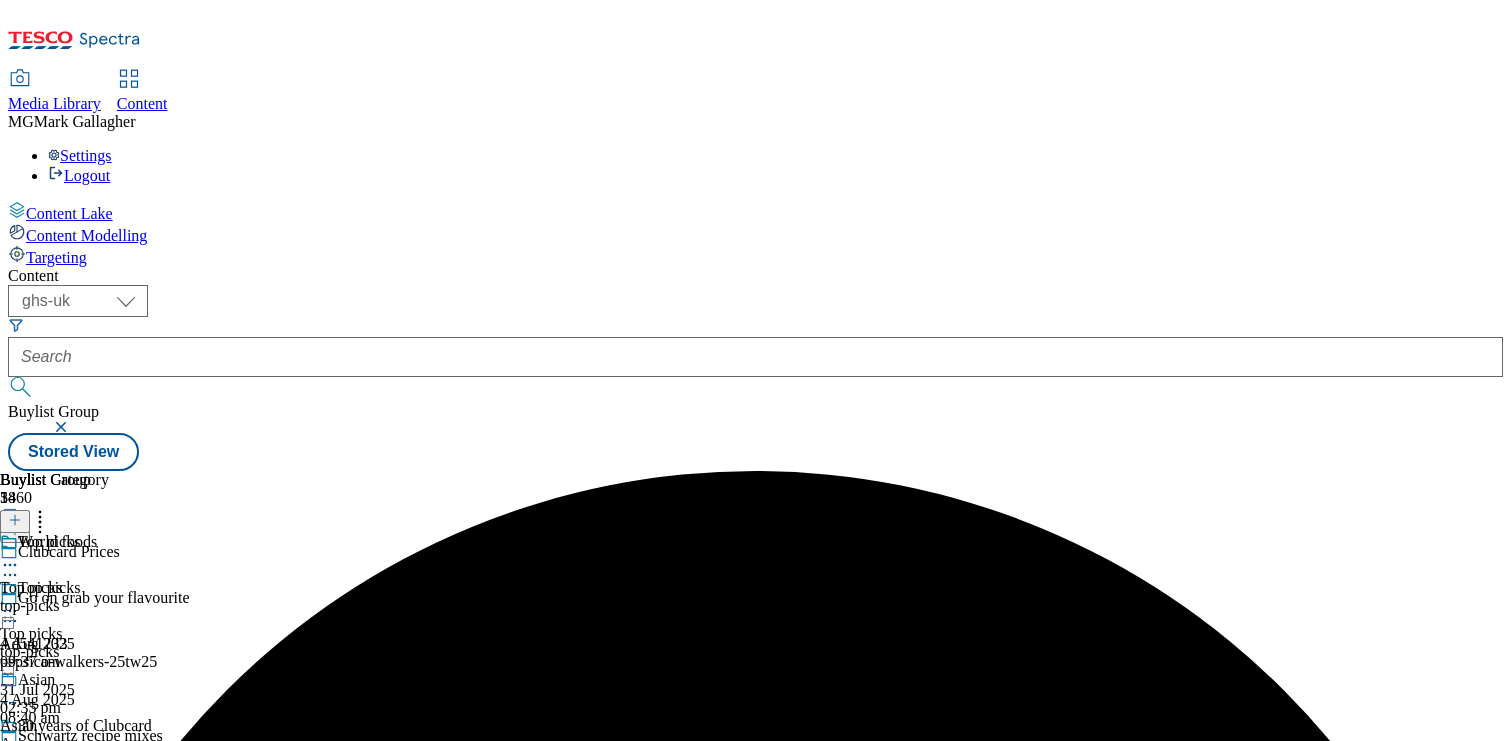 scroll, scrollTop: 1870, scrollLeft: 0, axis: vertical 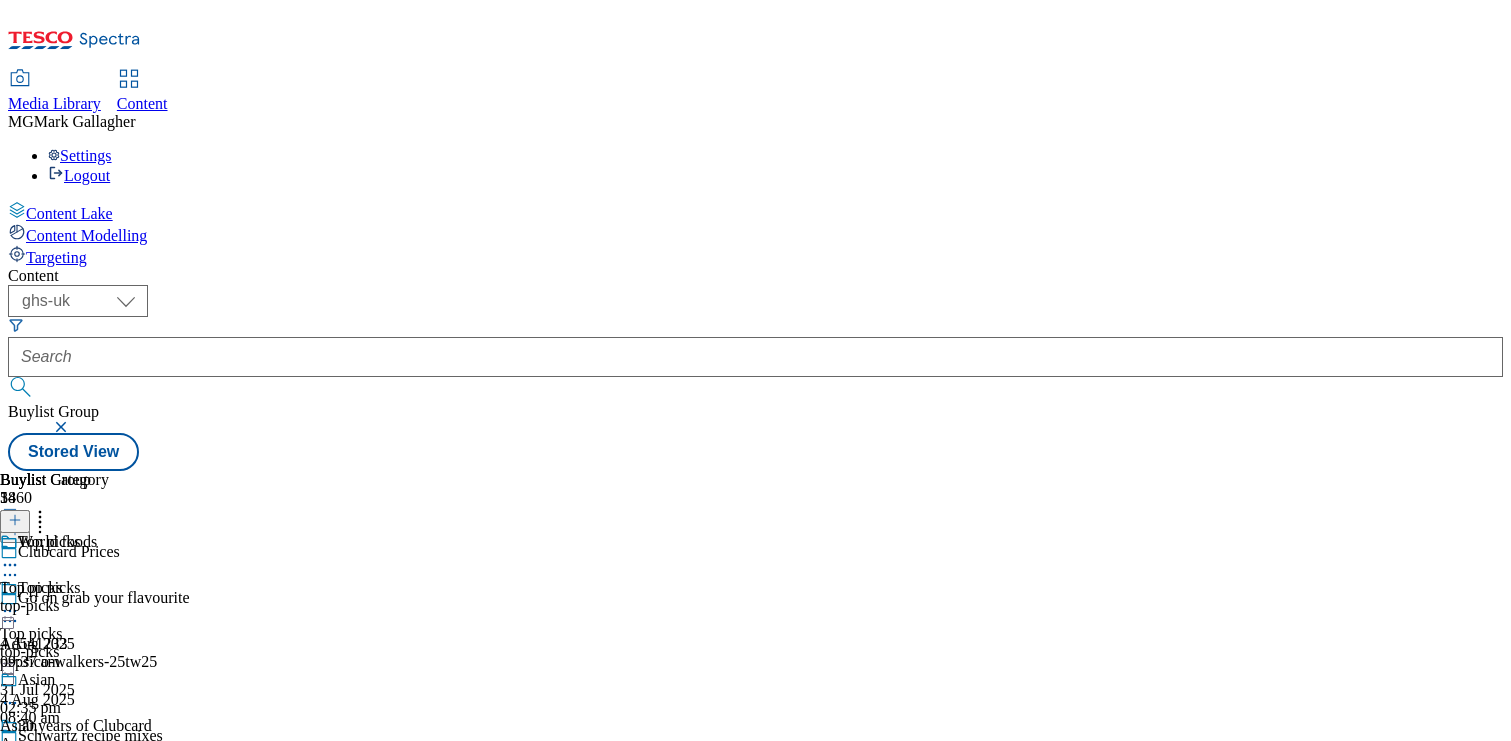 click on "Publish" at bounding box center (77, 2193) 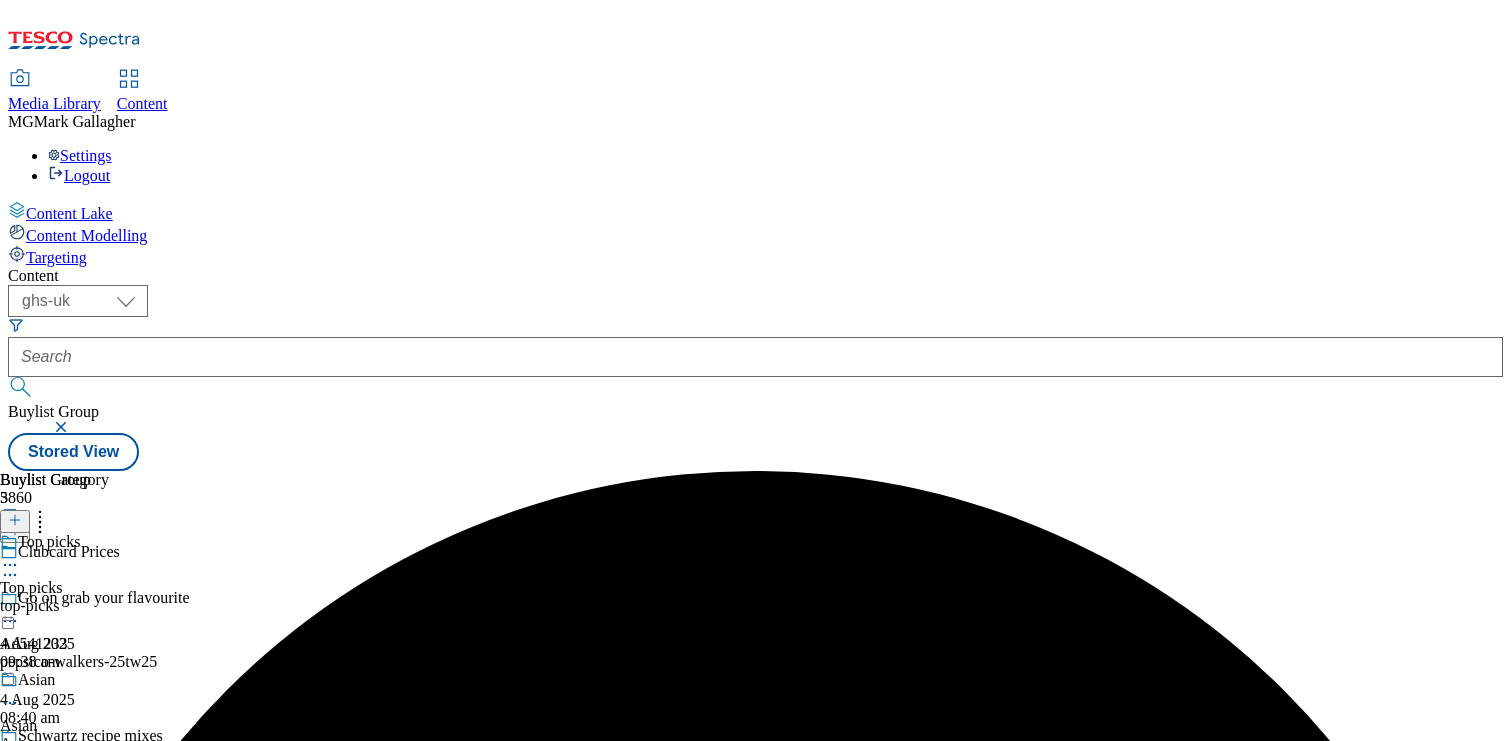 scroll, scrollTop: 245, scrollLeft: 0, axis: vertical 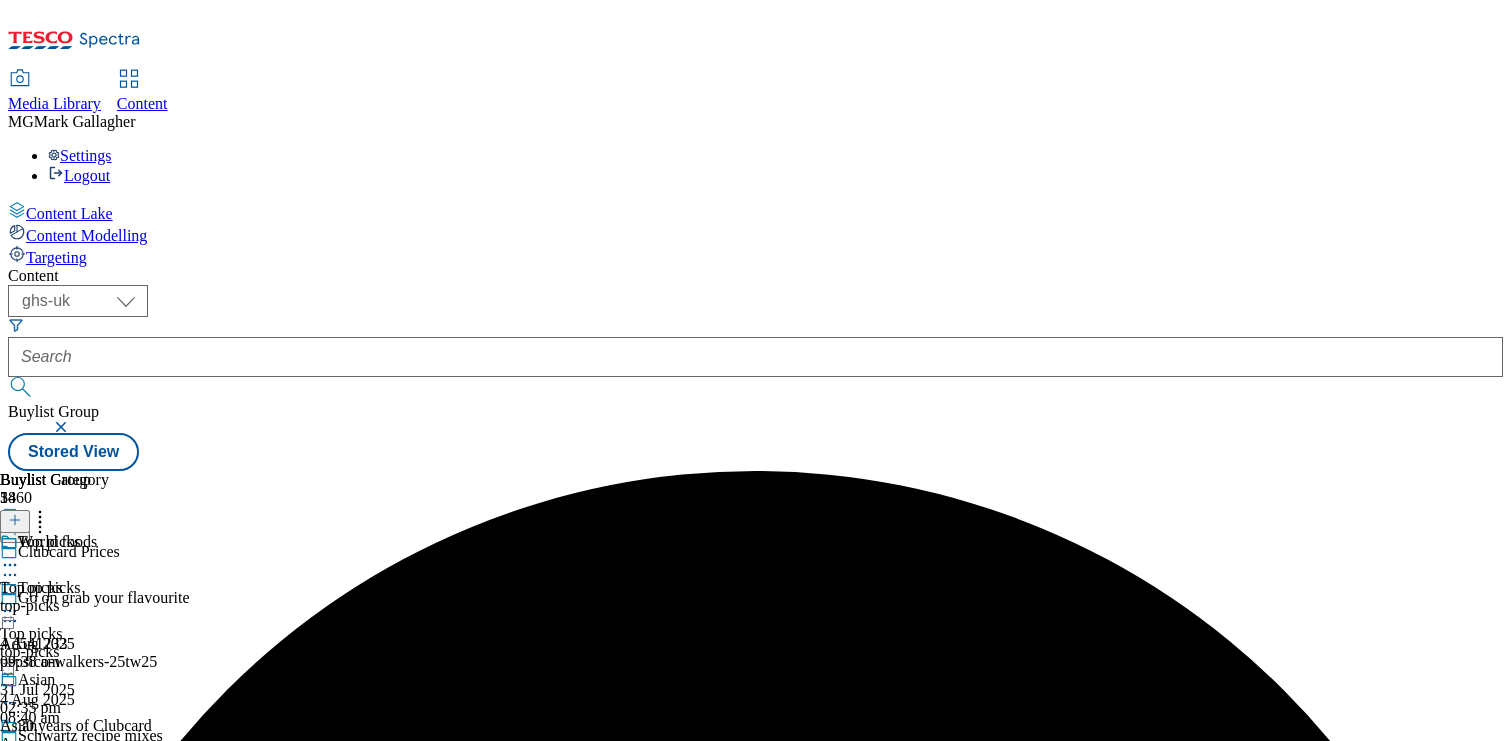 click 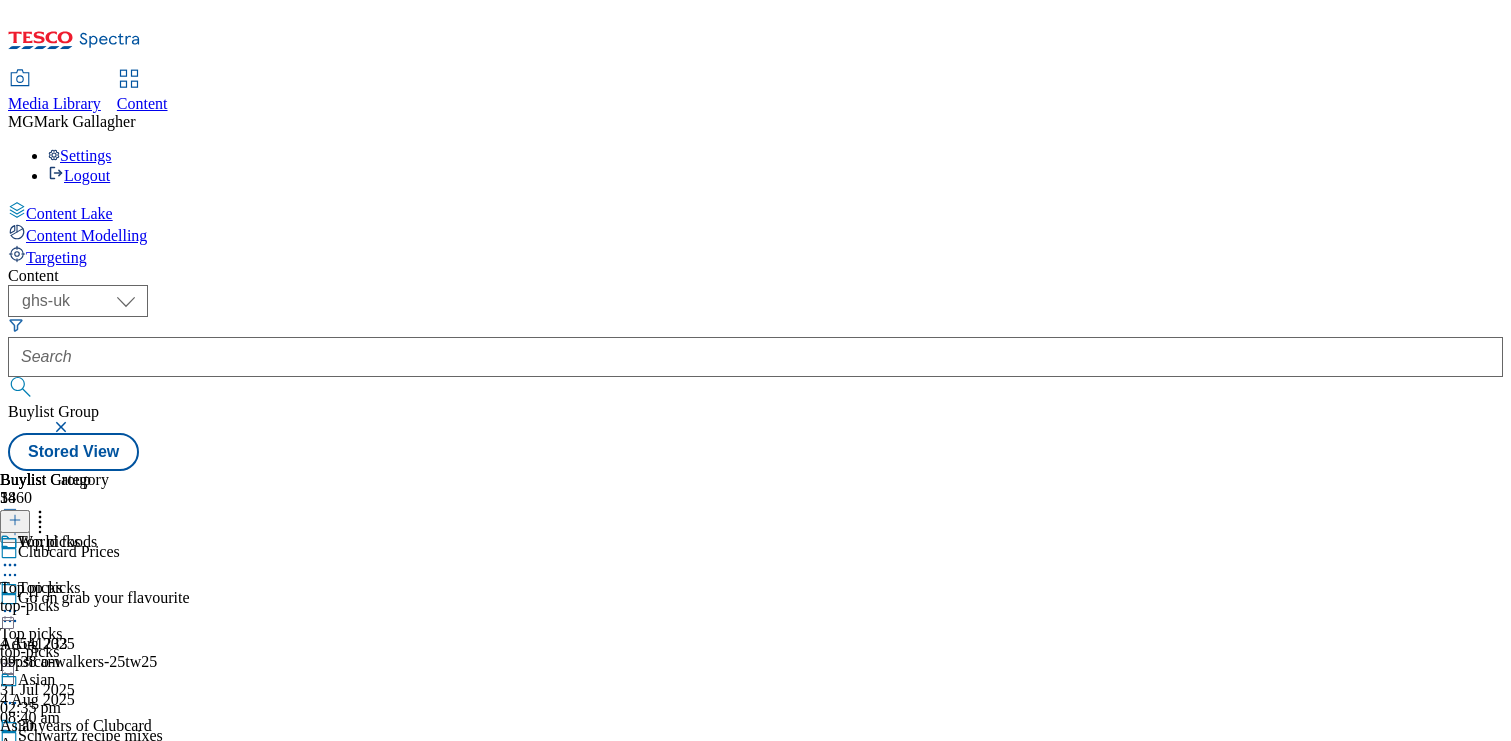 click on "Un-publish" at bounding box center [94, 2217] 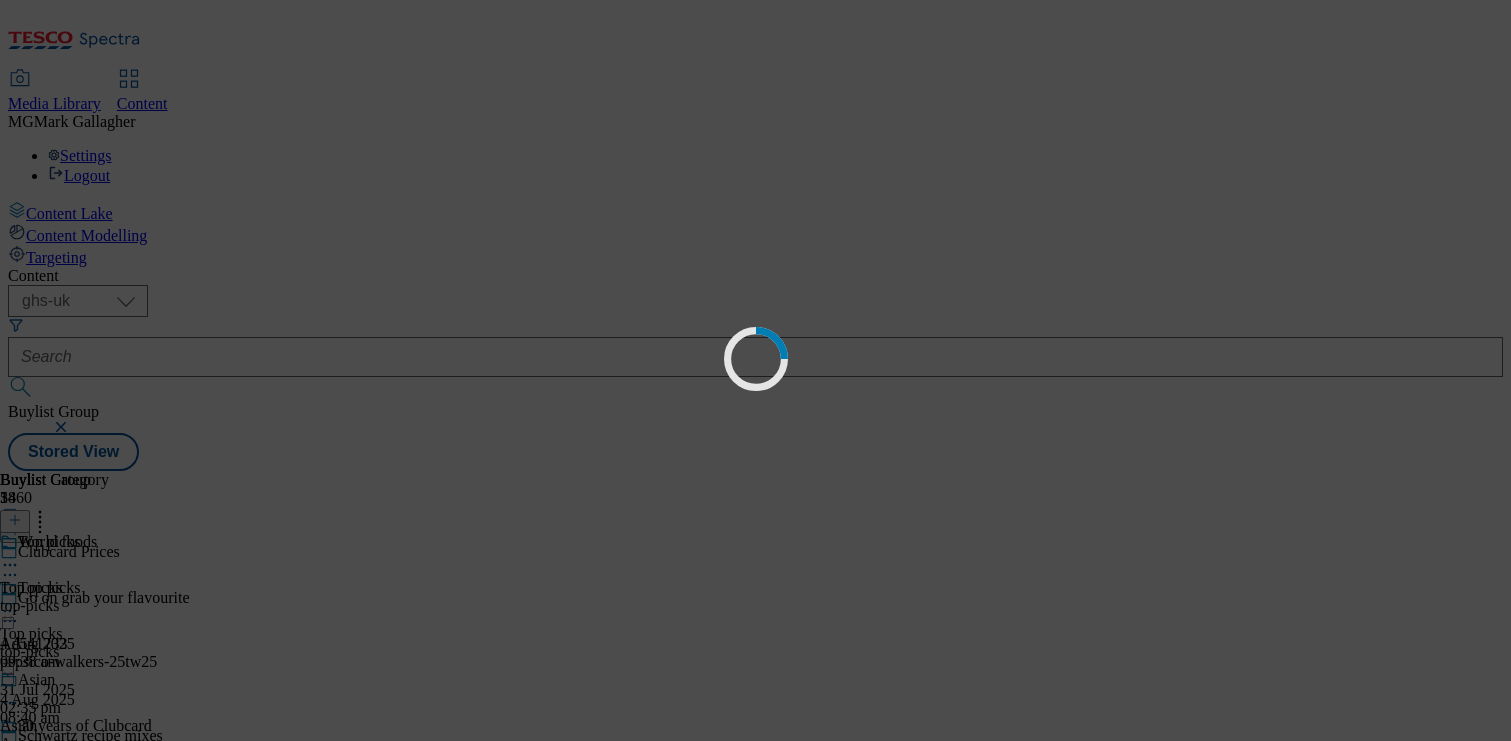 scroll, scrollTop: 0, scrollLeft: 0, axis: both 